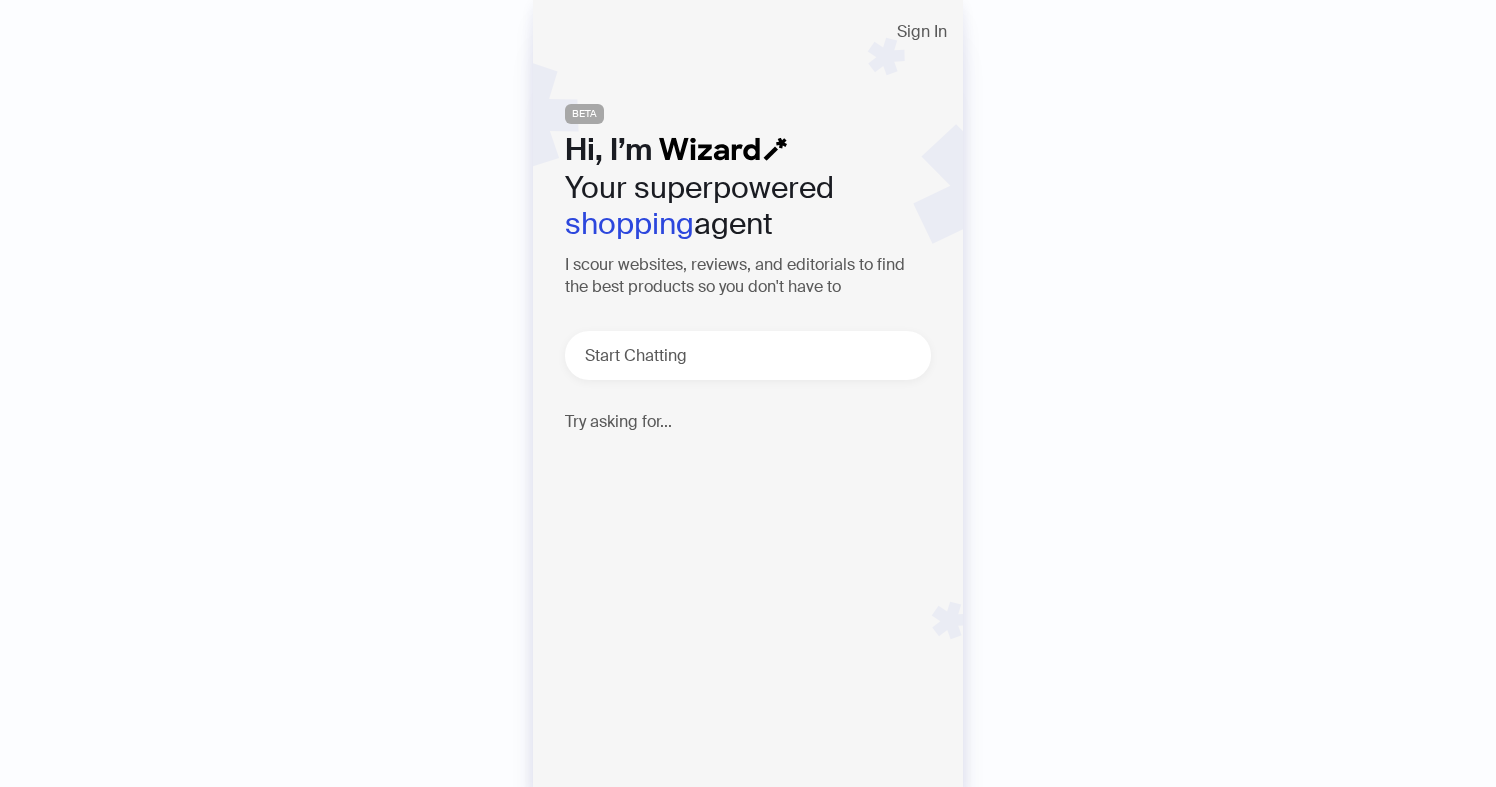 scroll, scrollTop: 0, scrollLeft: 0, axis: both 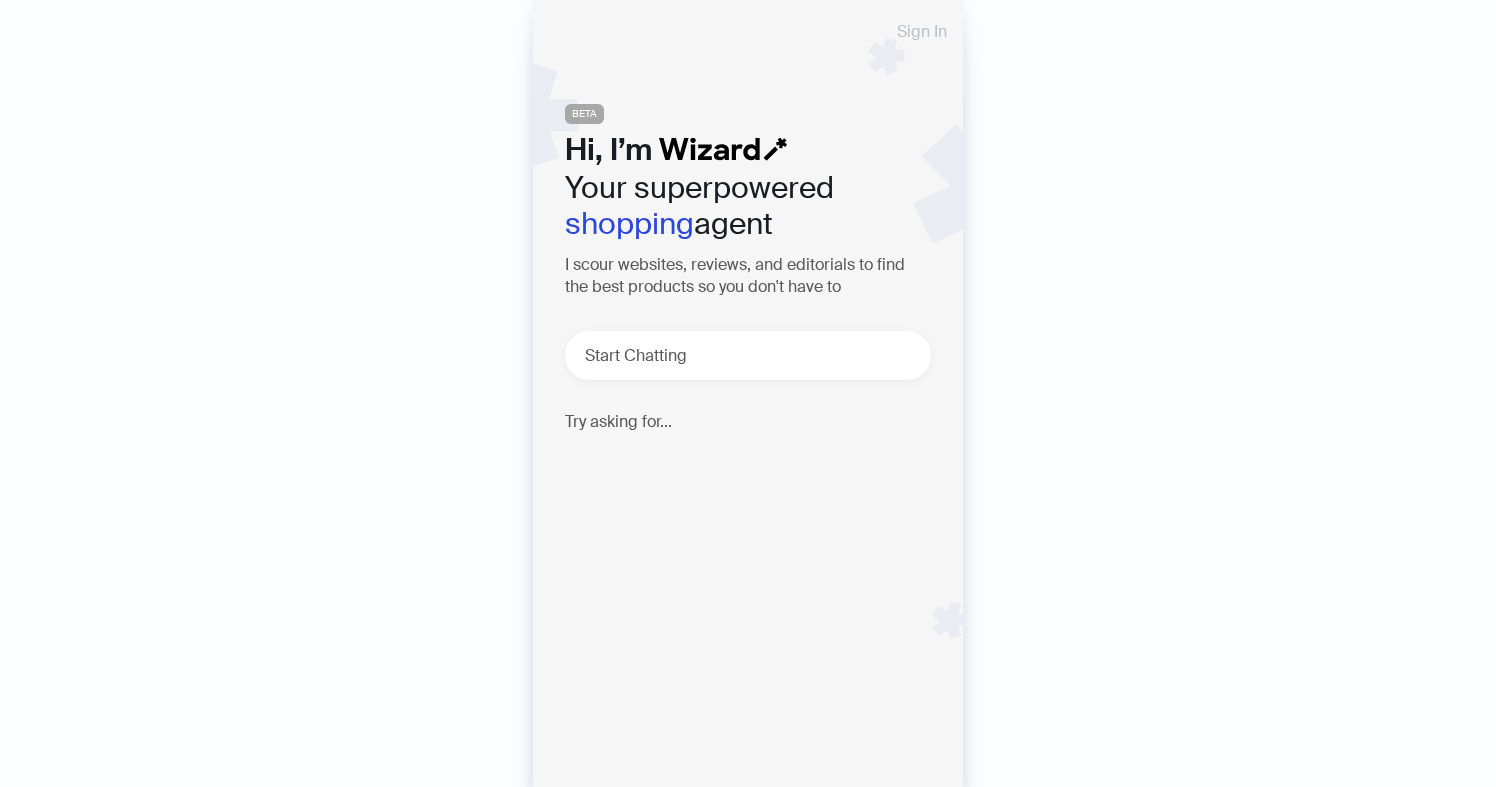 click on "Sign In" at bounding box center [922, 32] 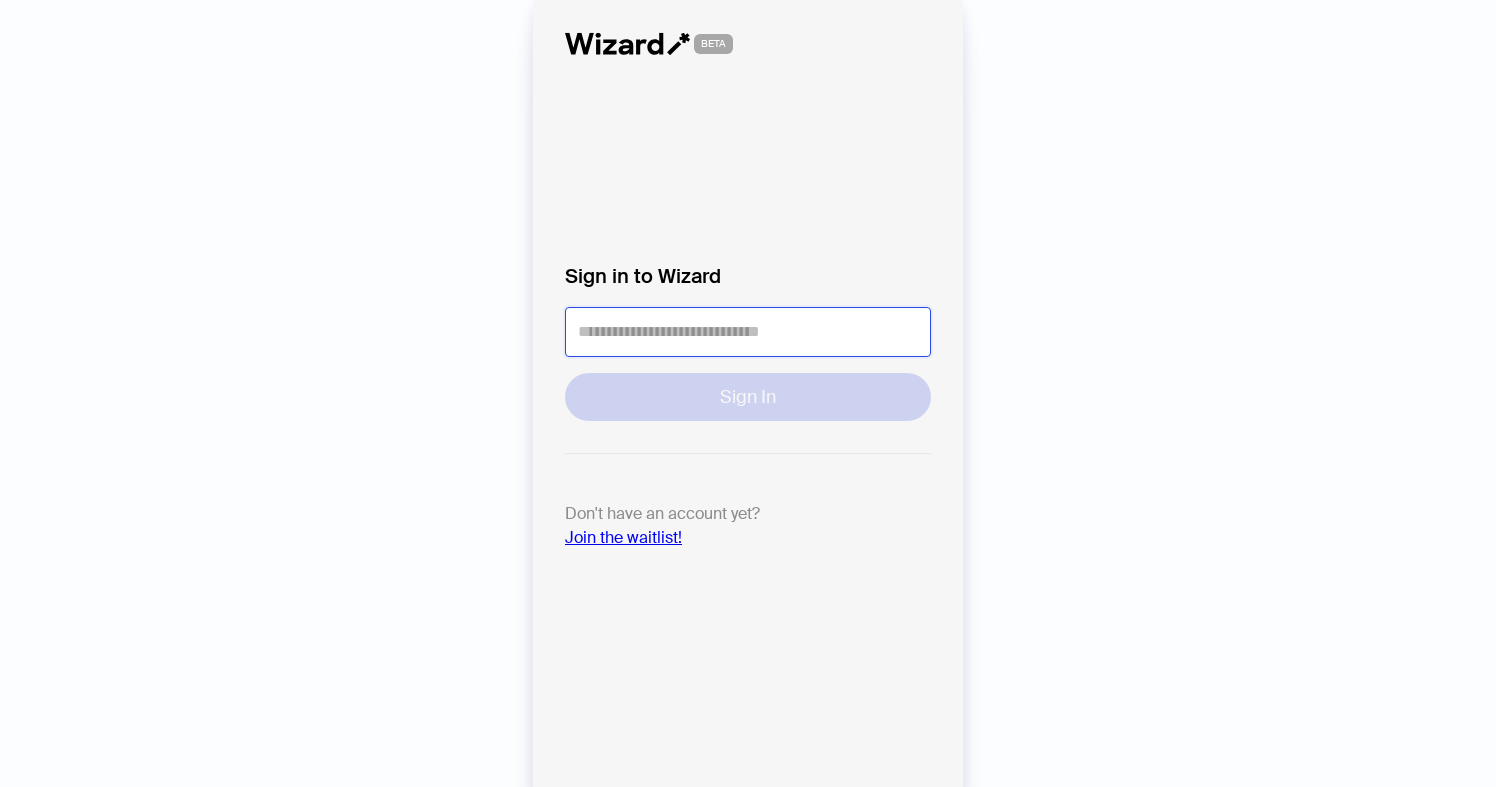 click at bounding box center (748, 332) 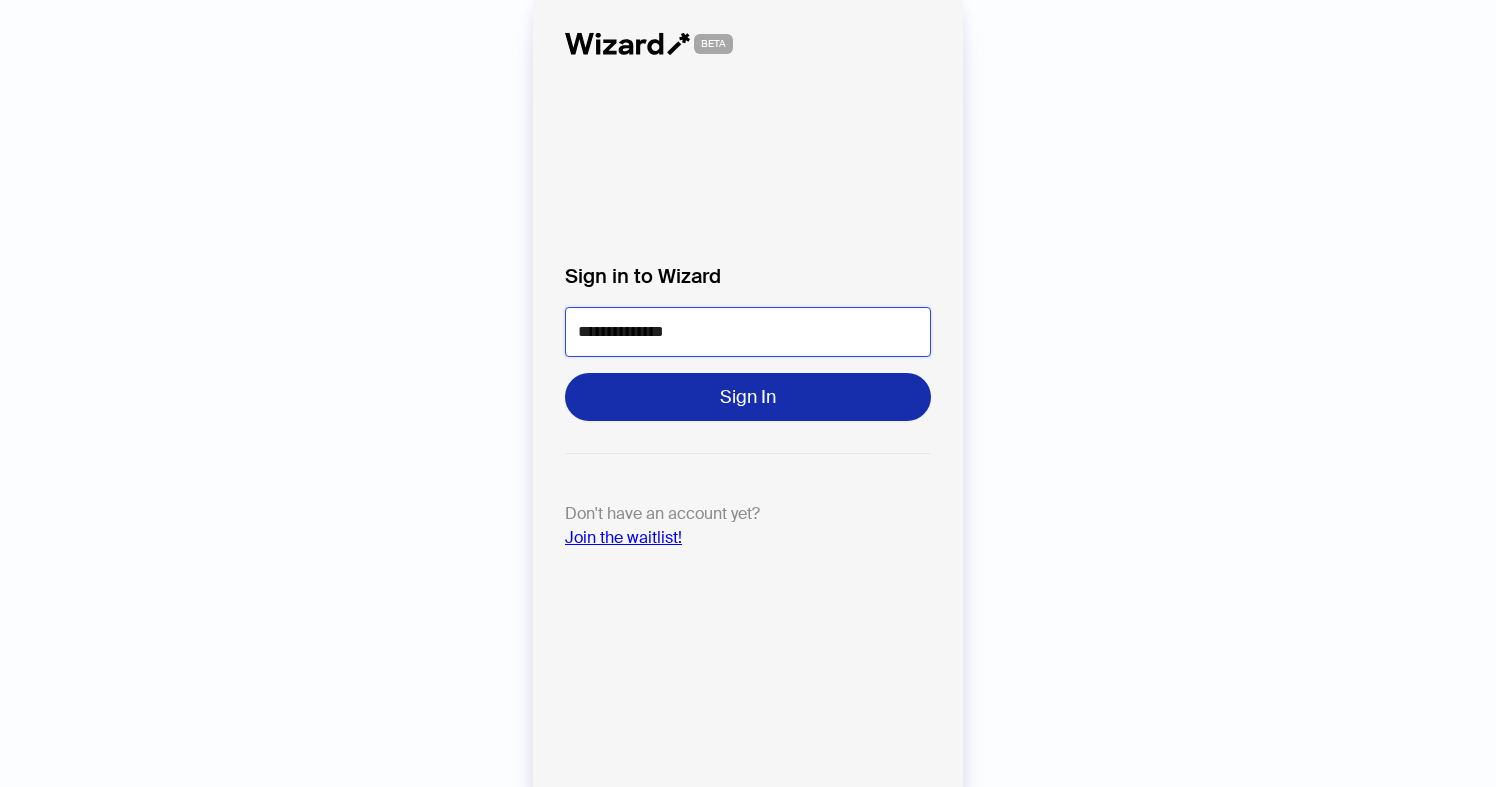 type on "**********" 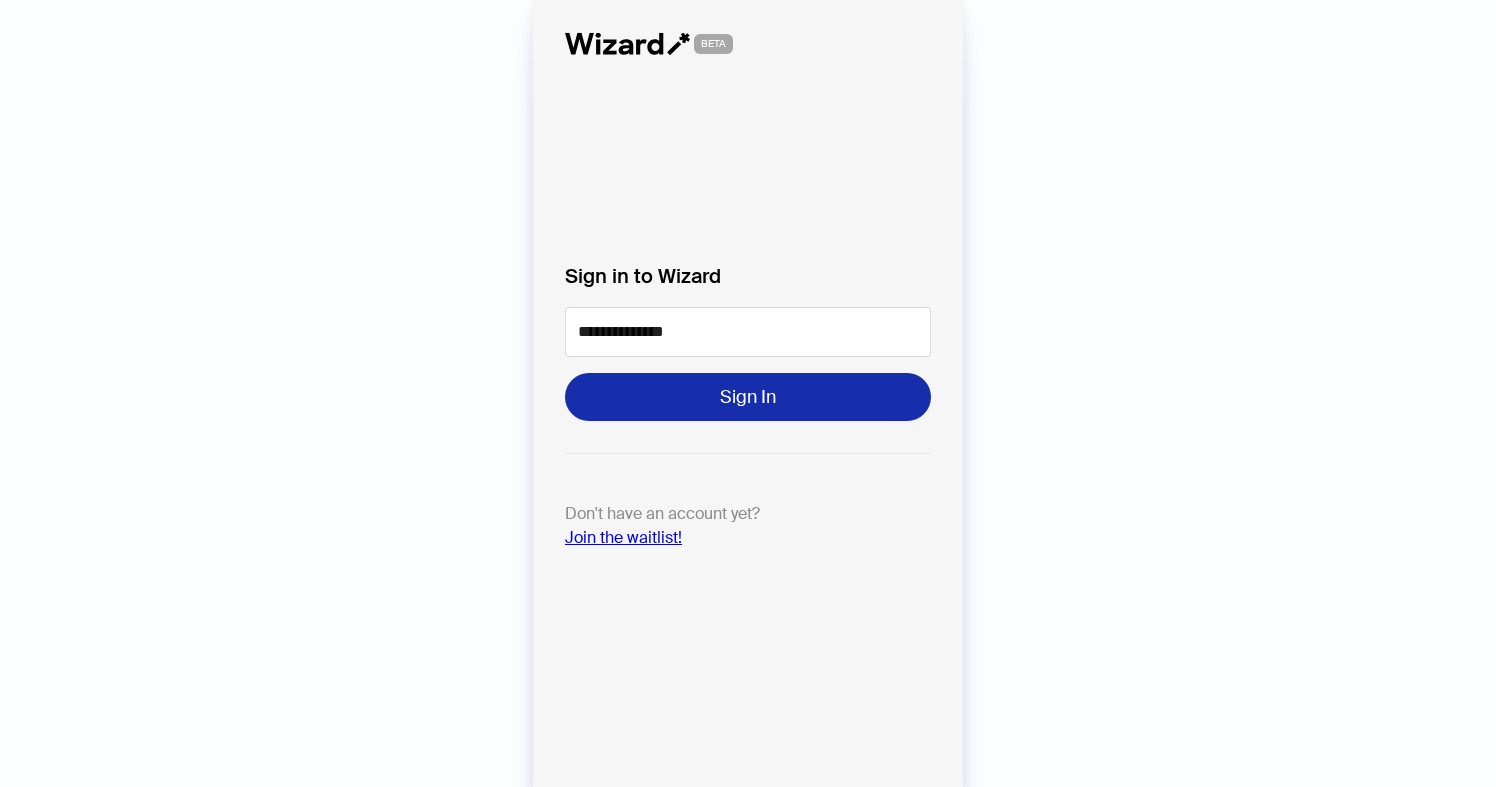 click on "Sign In" at bounding box center [748, 397] 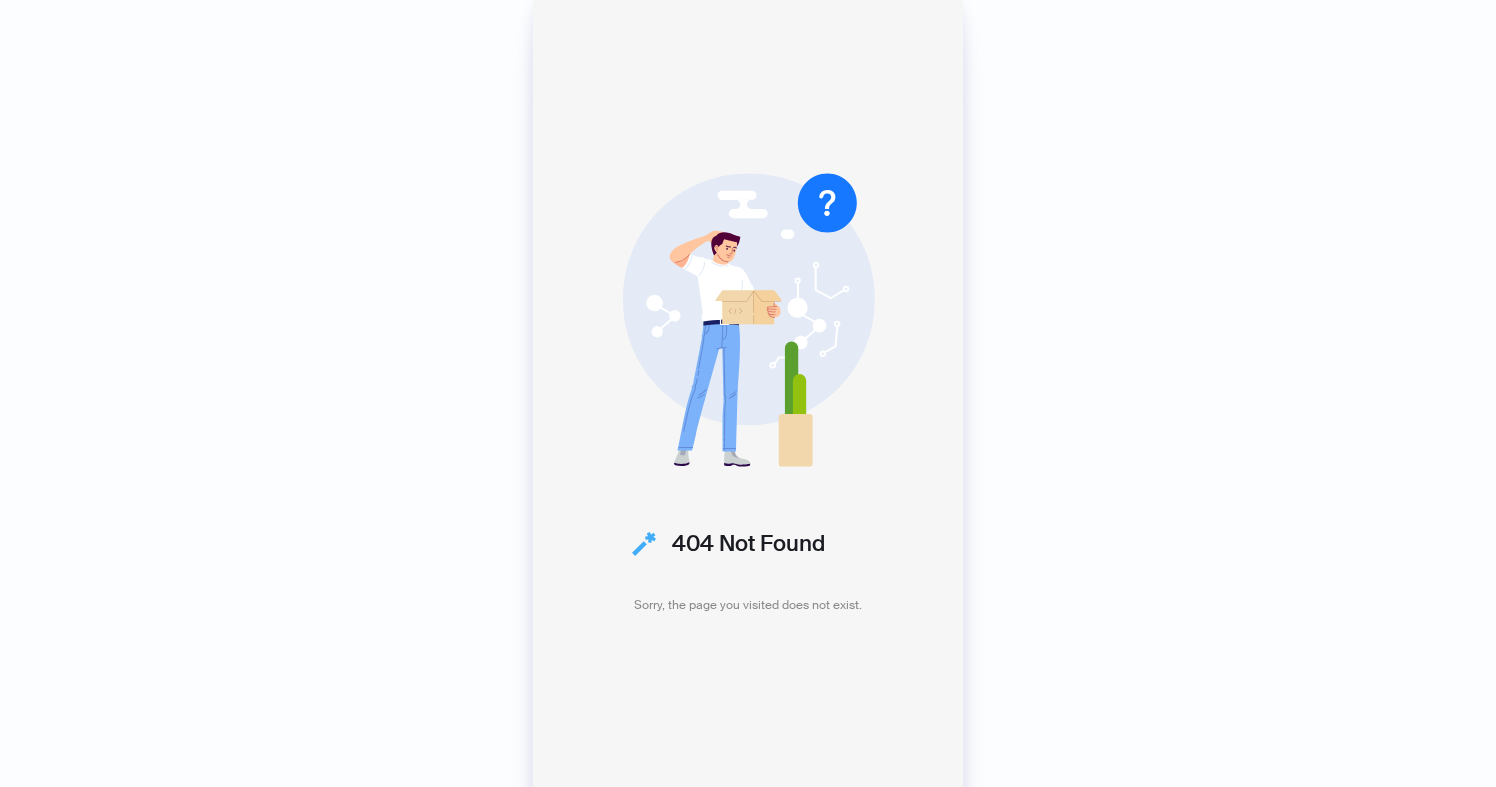 scroll, scrollTop: 0, scrollLeft: 0, axis: both 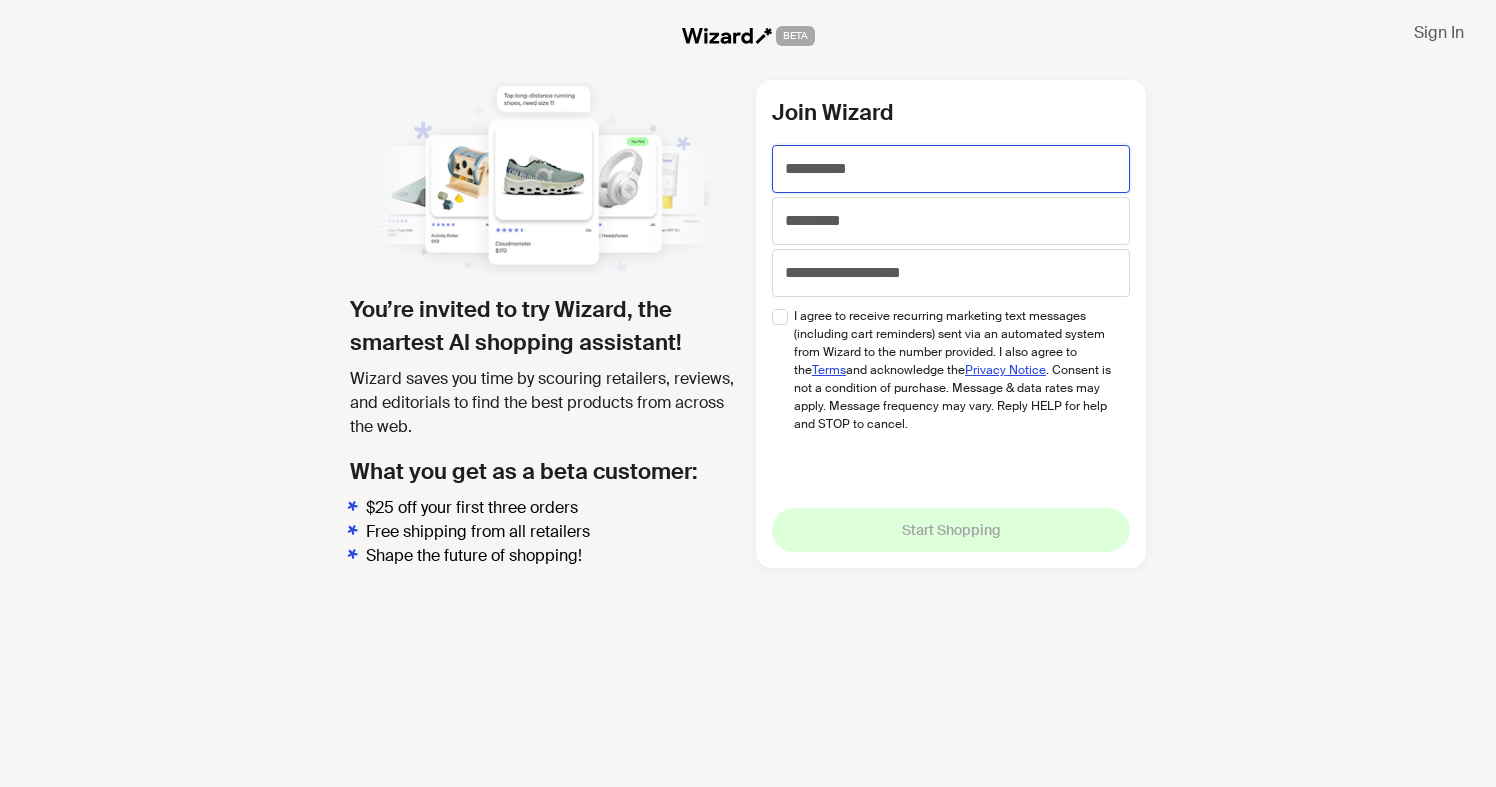click at bounding box center [951, 169] 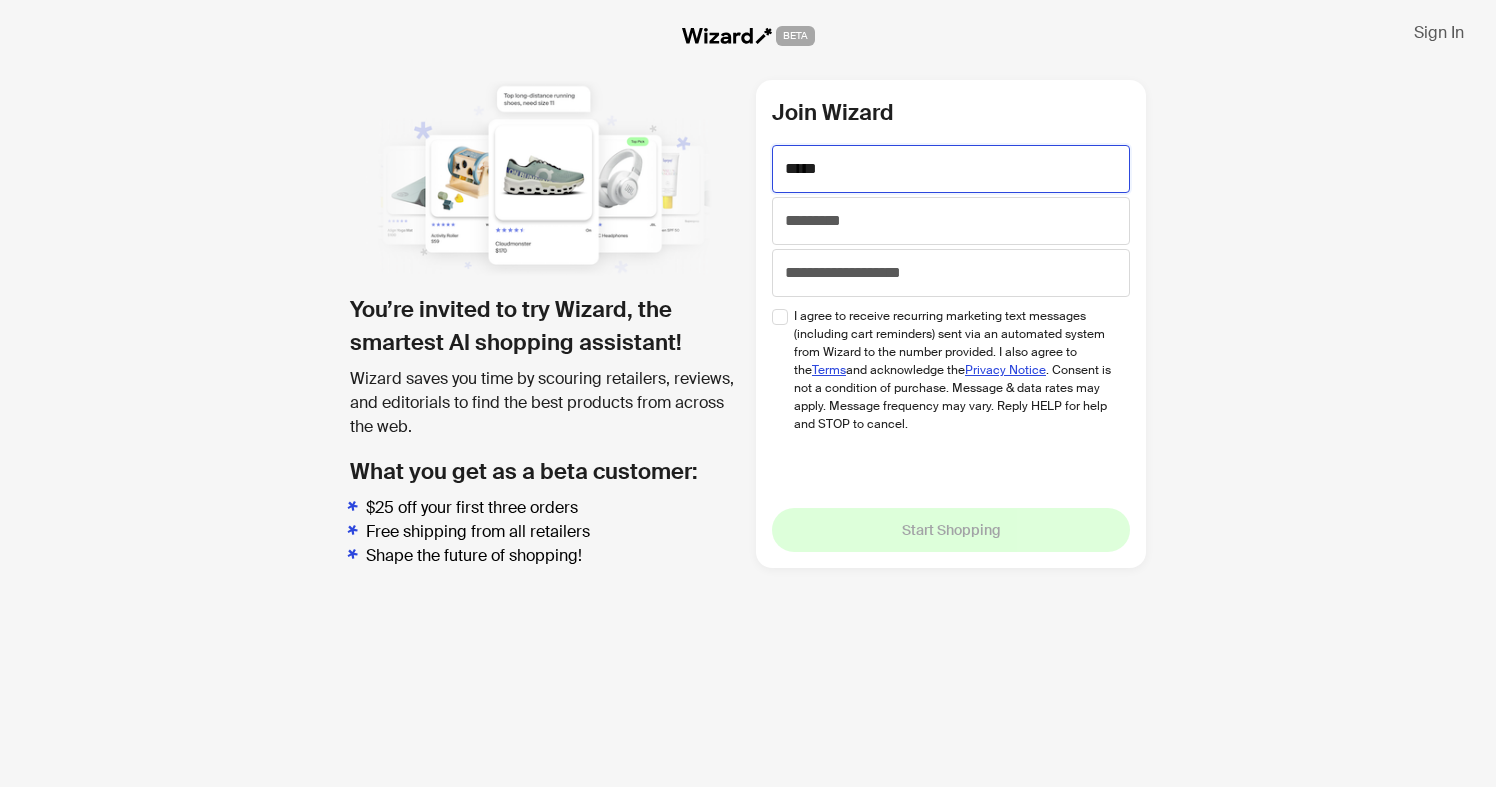 type on "*****" 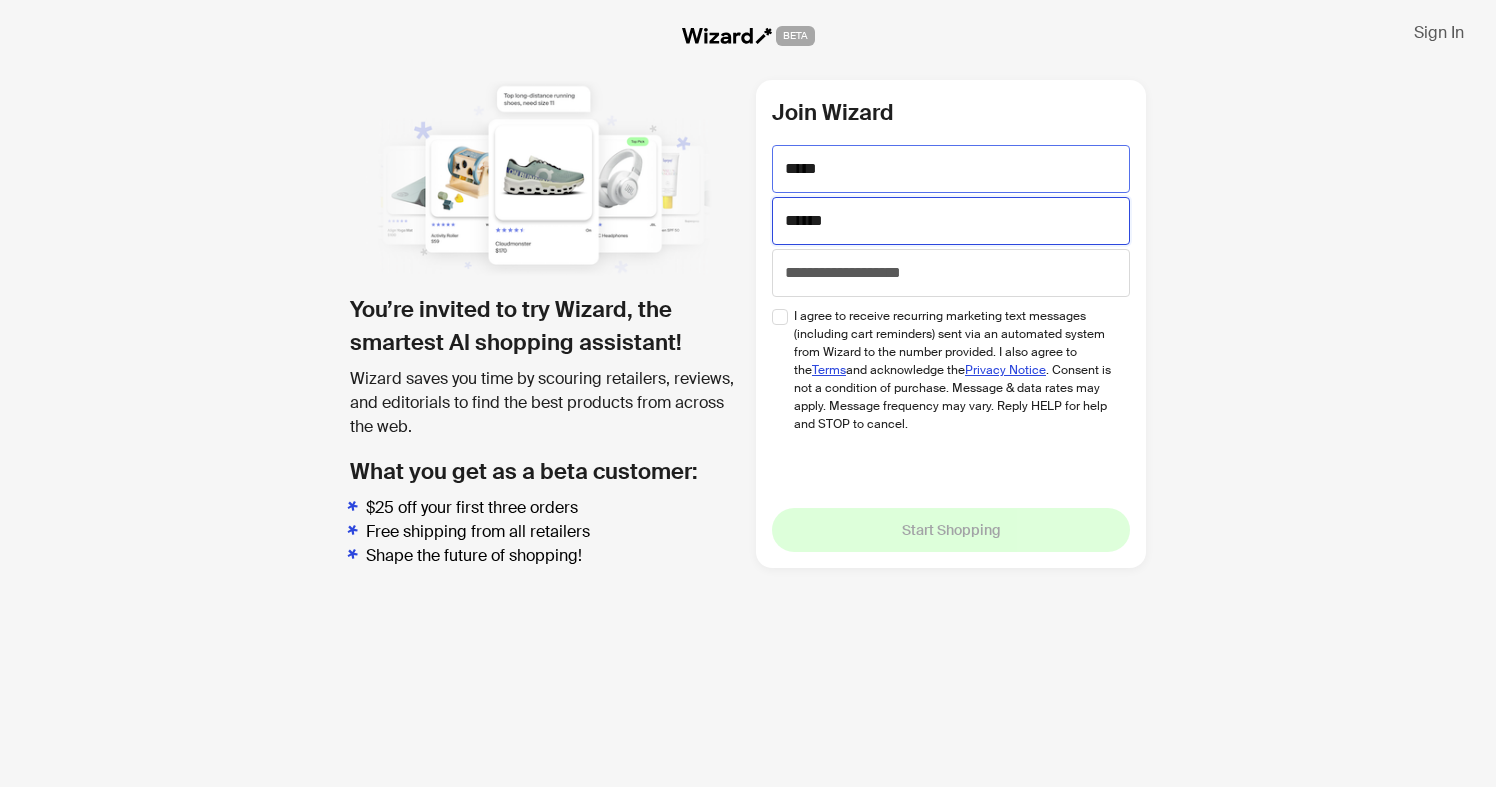 type on "******" 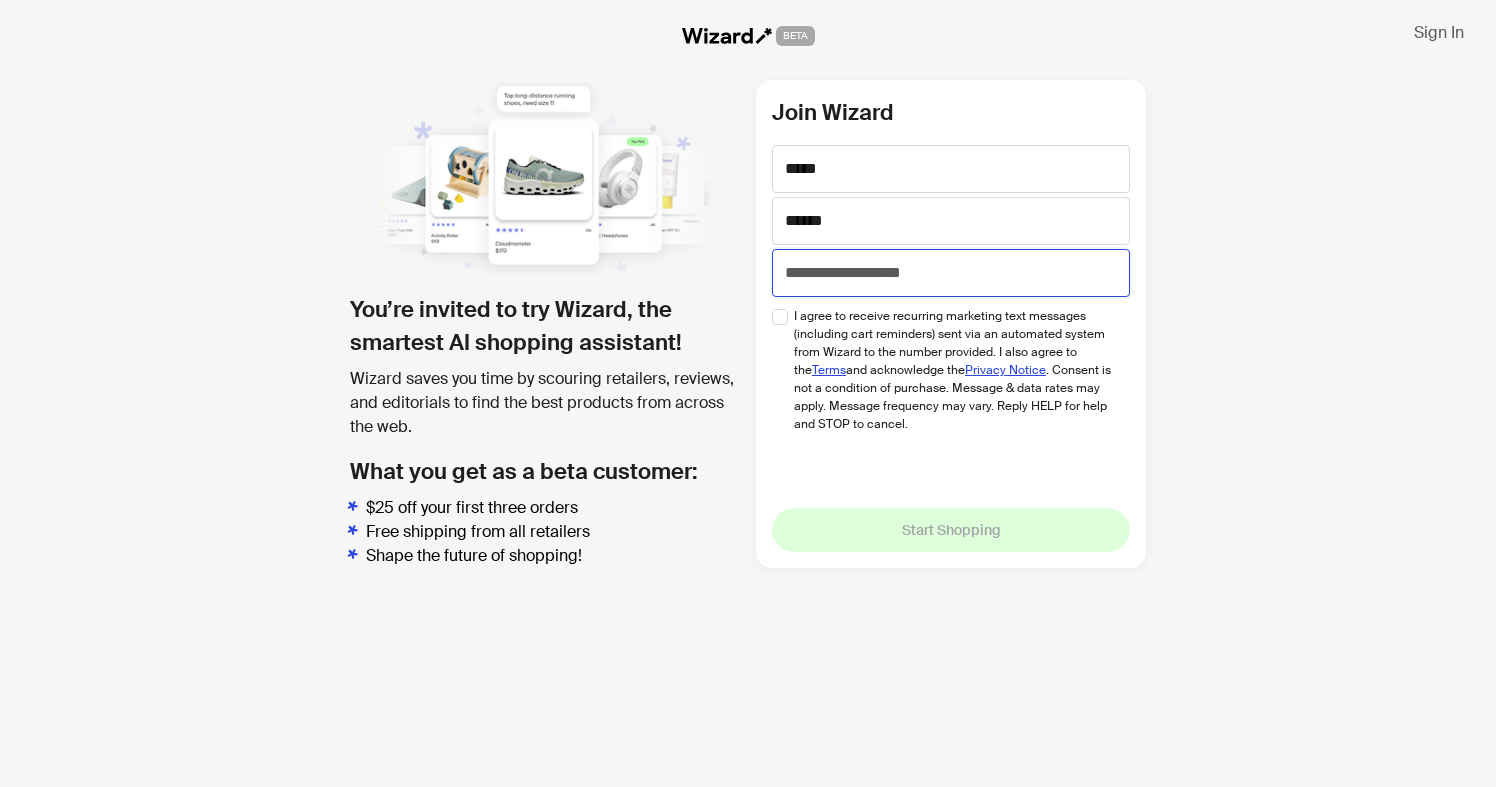 paste on "**********" 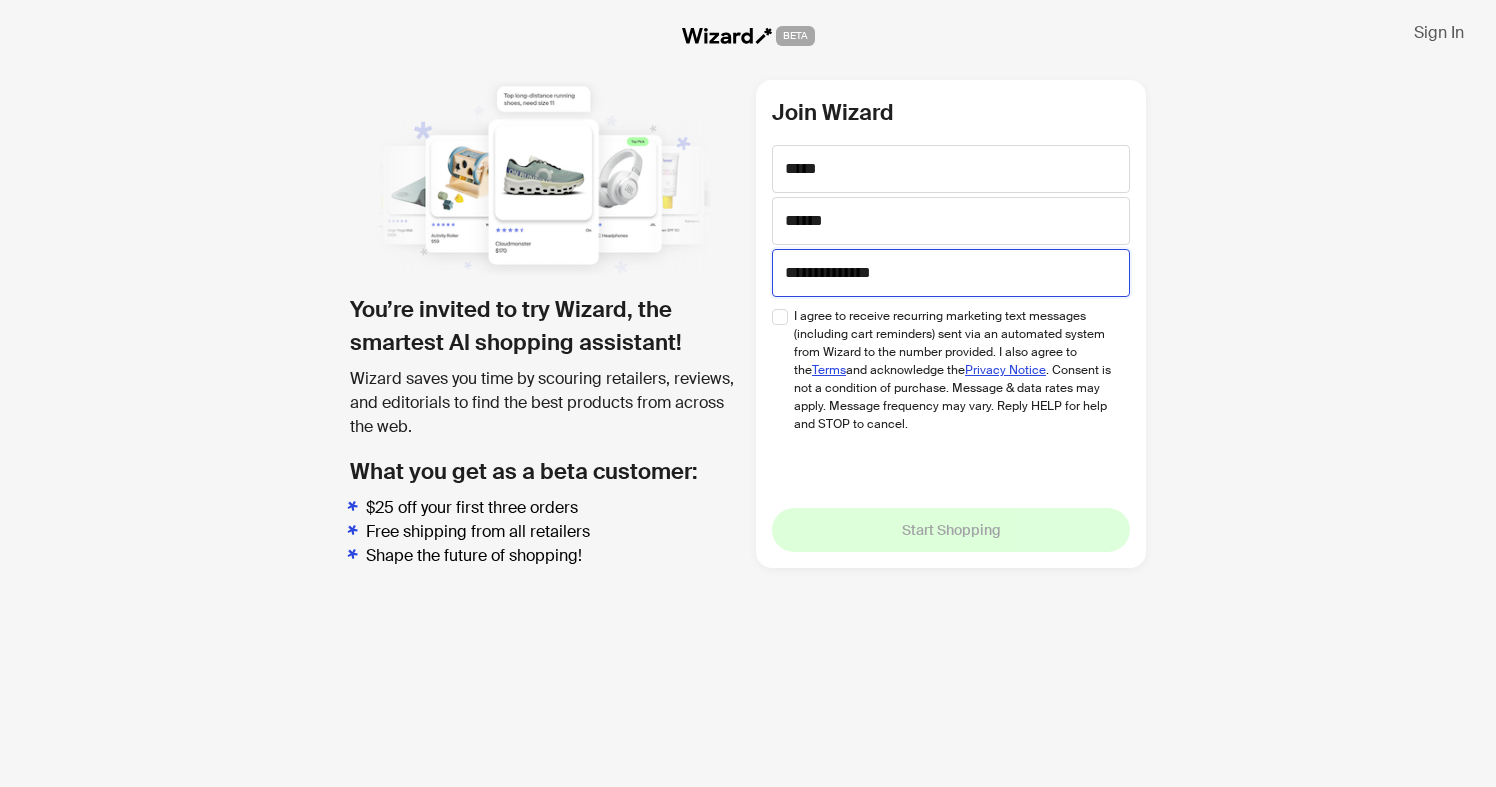 type on "**********" 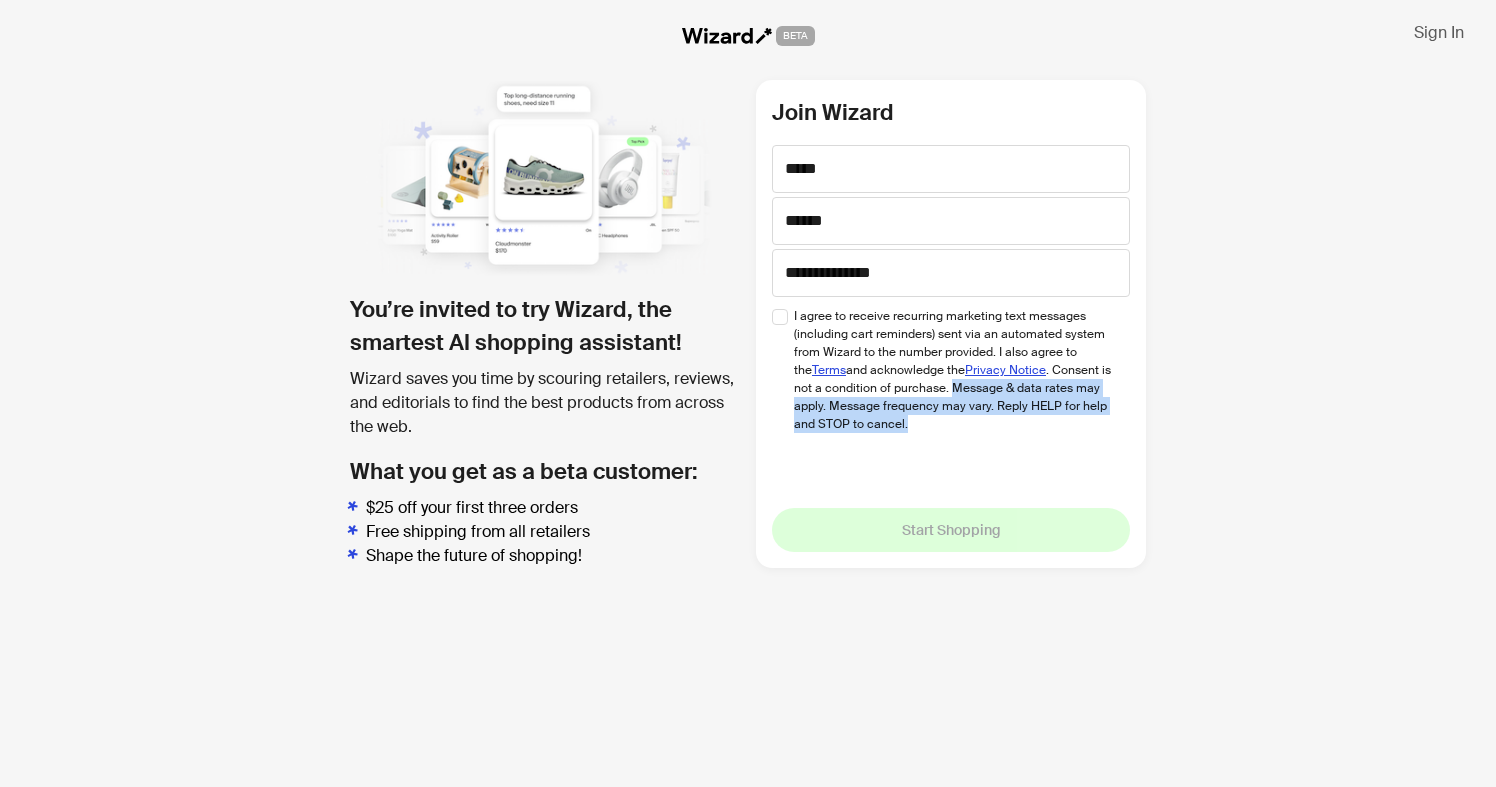 drag, startPoint x: 919, startPoint y: 421, endPoint x: 951, endPoint y: 387, distance: 46.69047 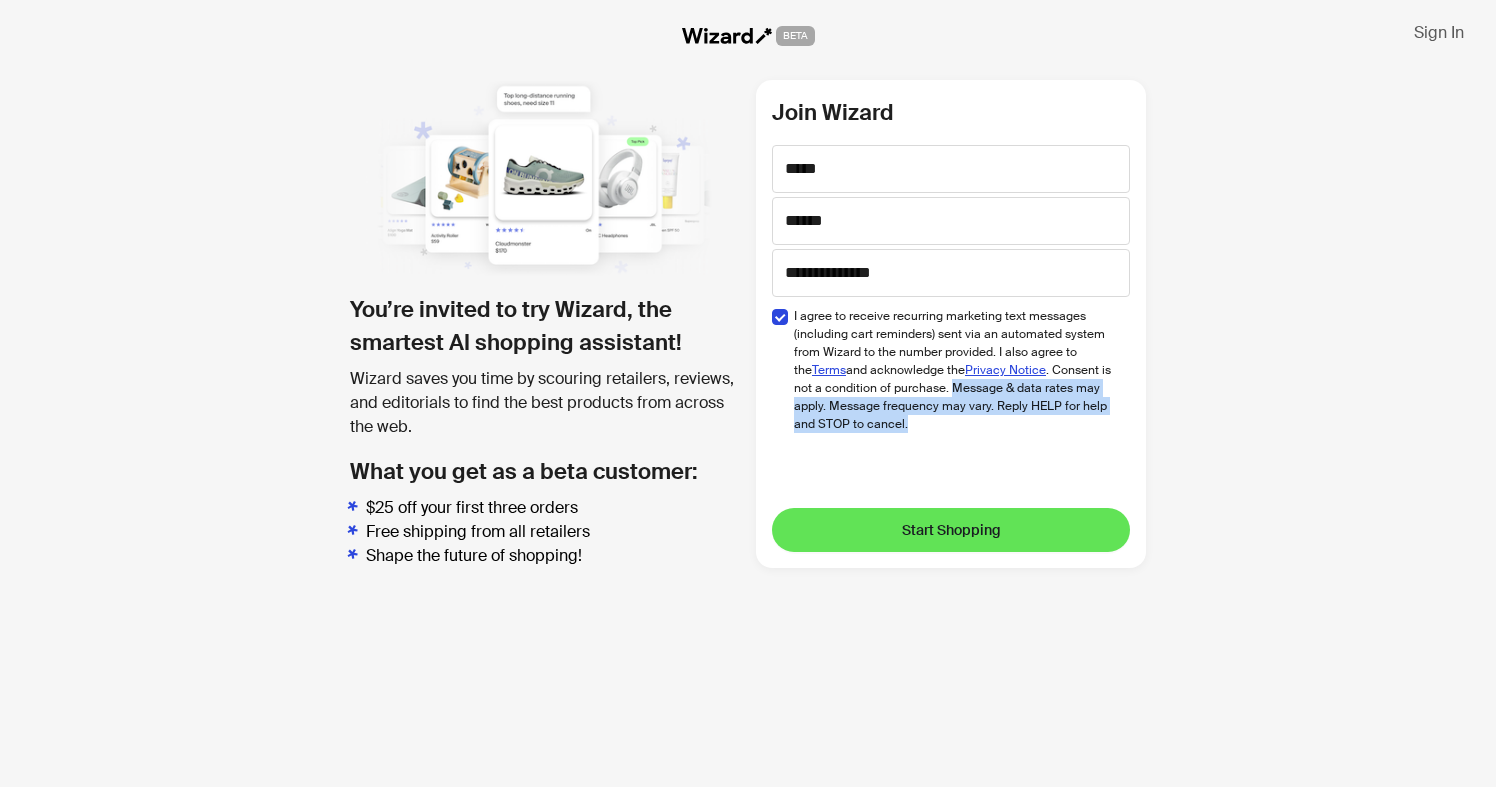 click on "Start Shopping" at bounding box center [951, 530] 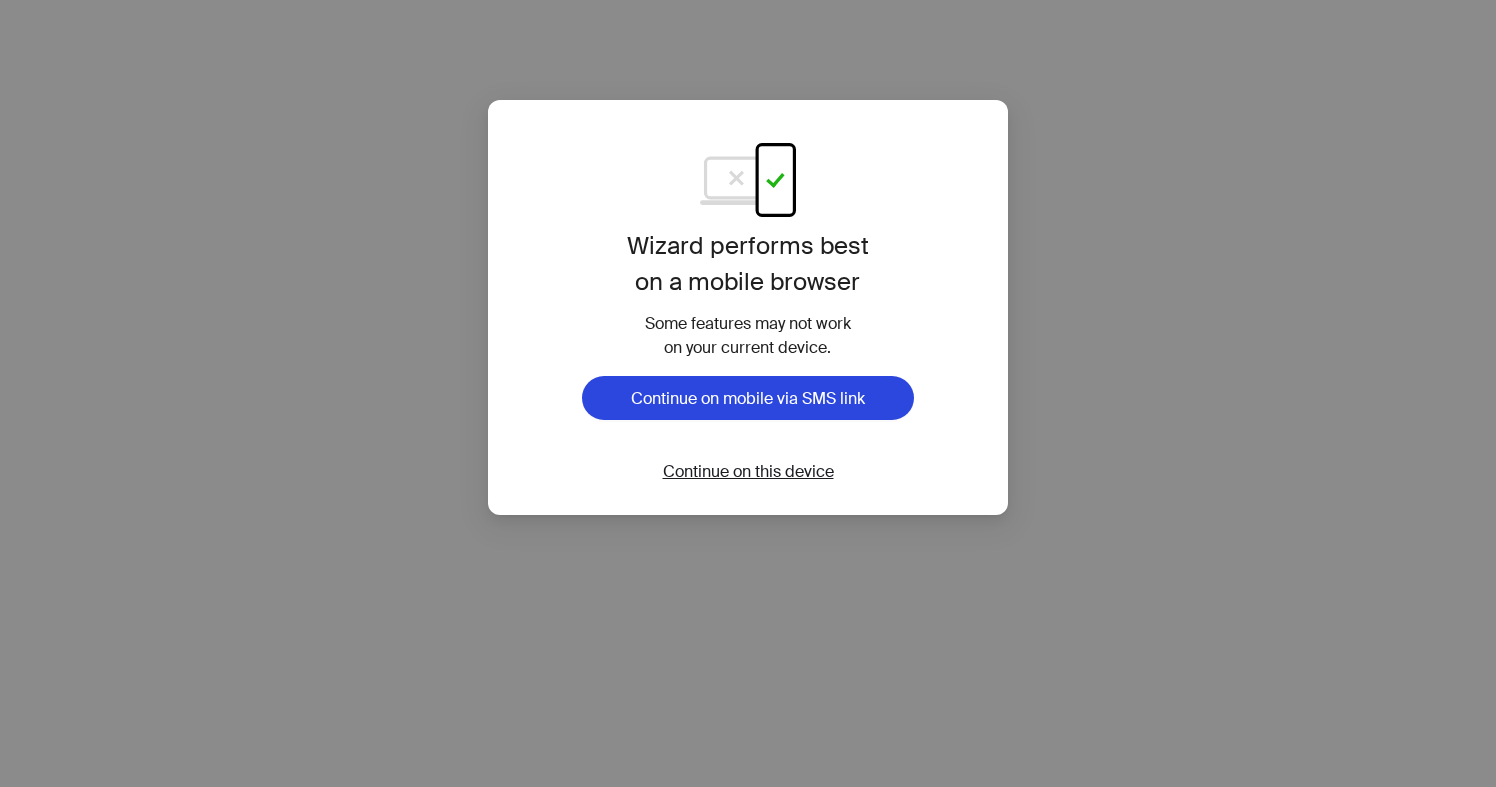 scroll, scrollTop: 0, scrollLeft: 0, axis: both 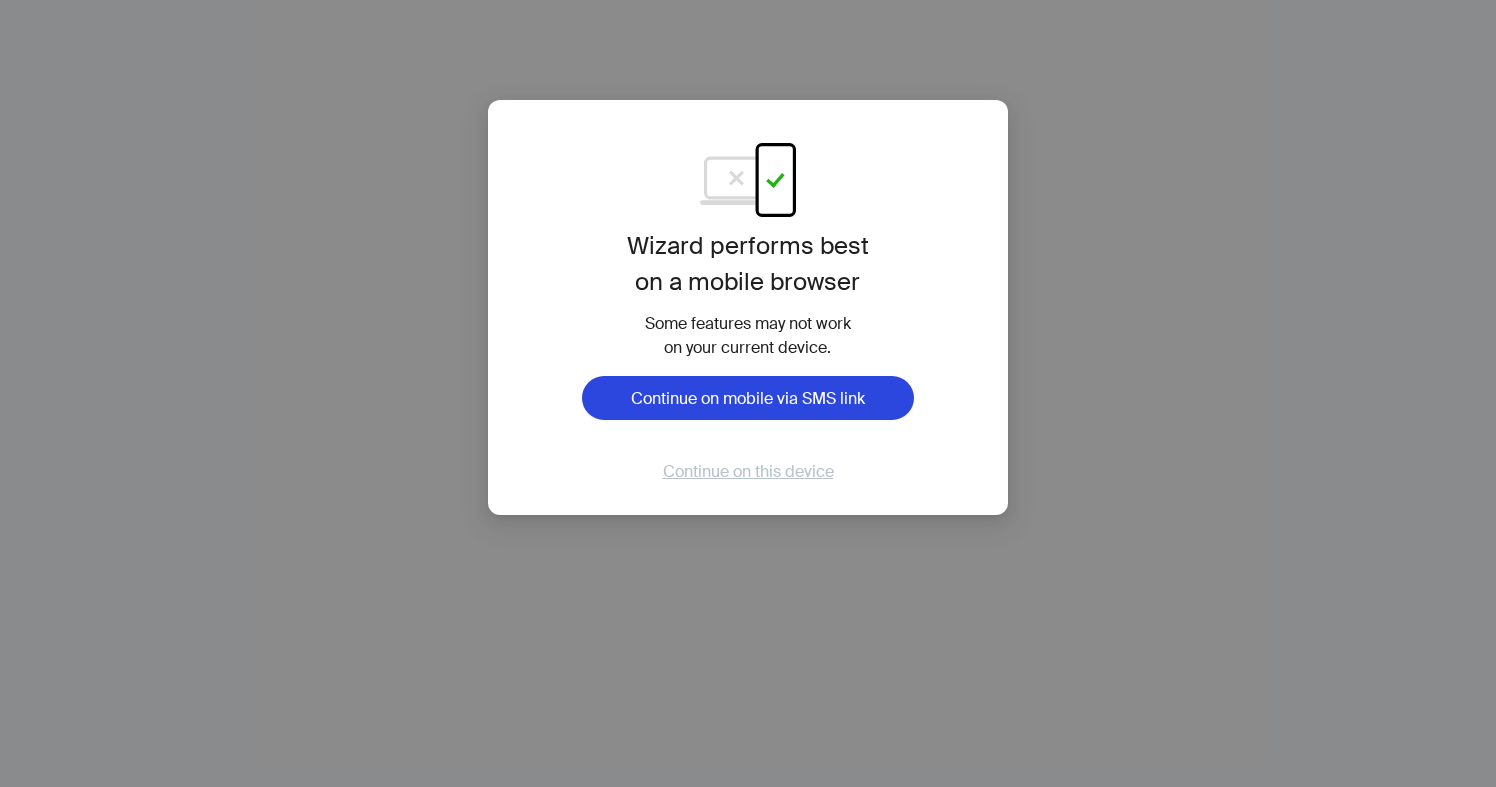 click on "Continue on this device" at bounding box center [748, 471] 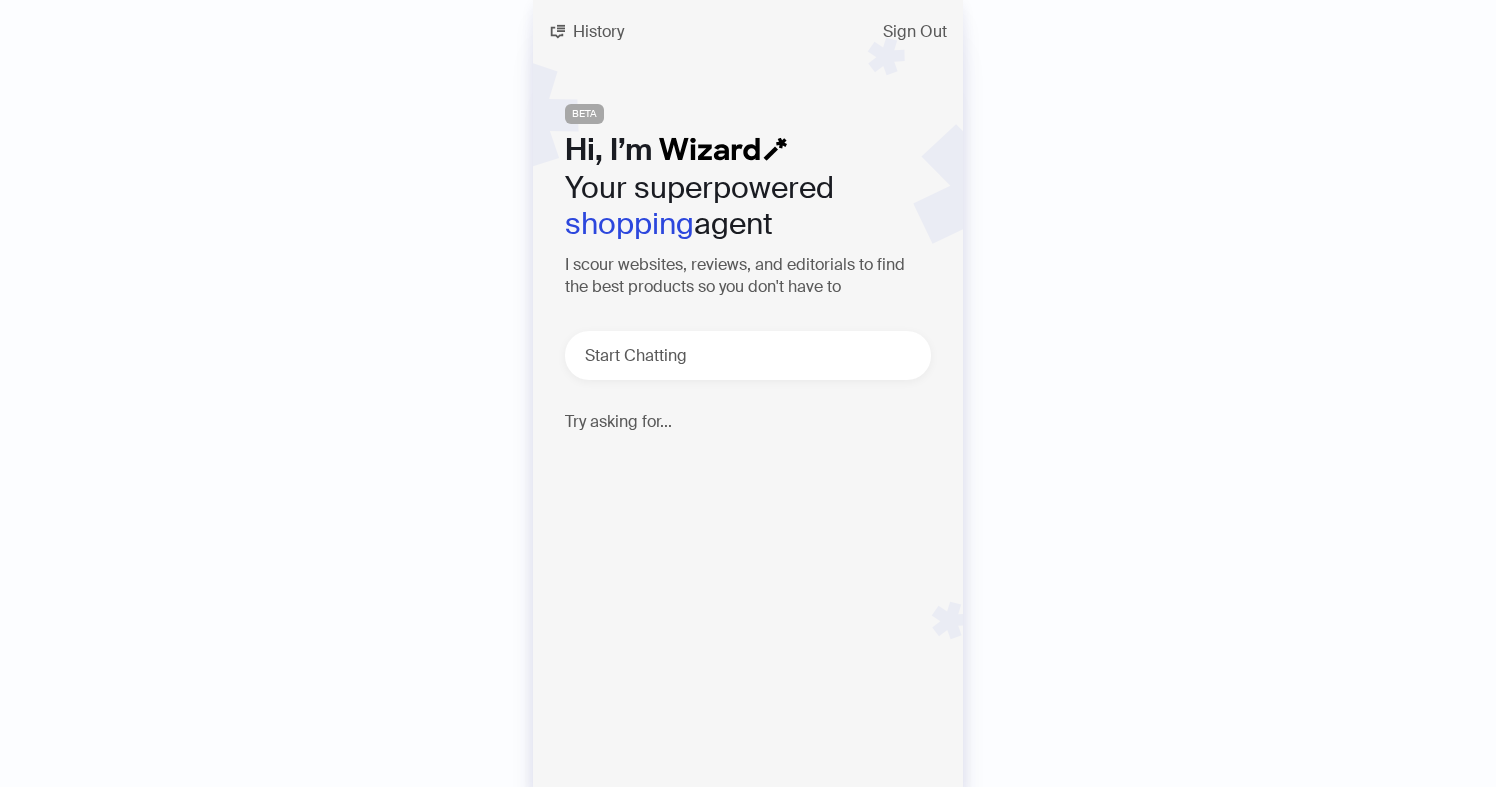 scroll, scrollTop: 0, scrollLeft: 0, axis: both 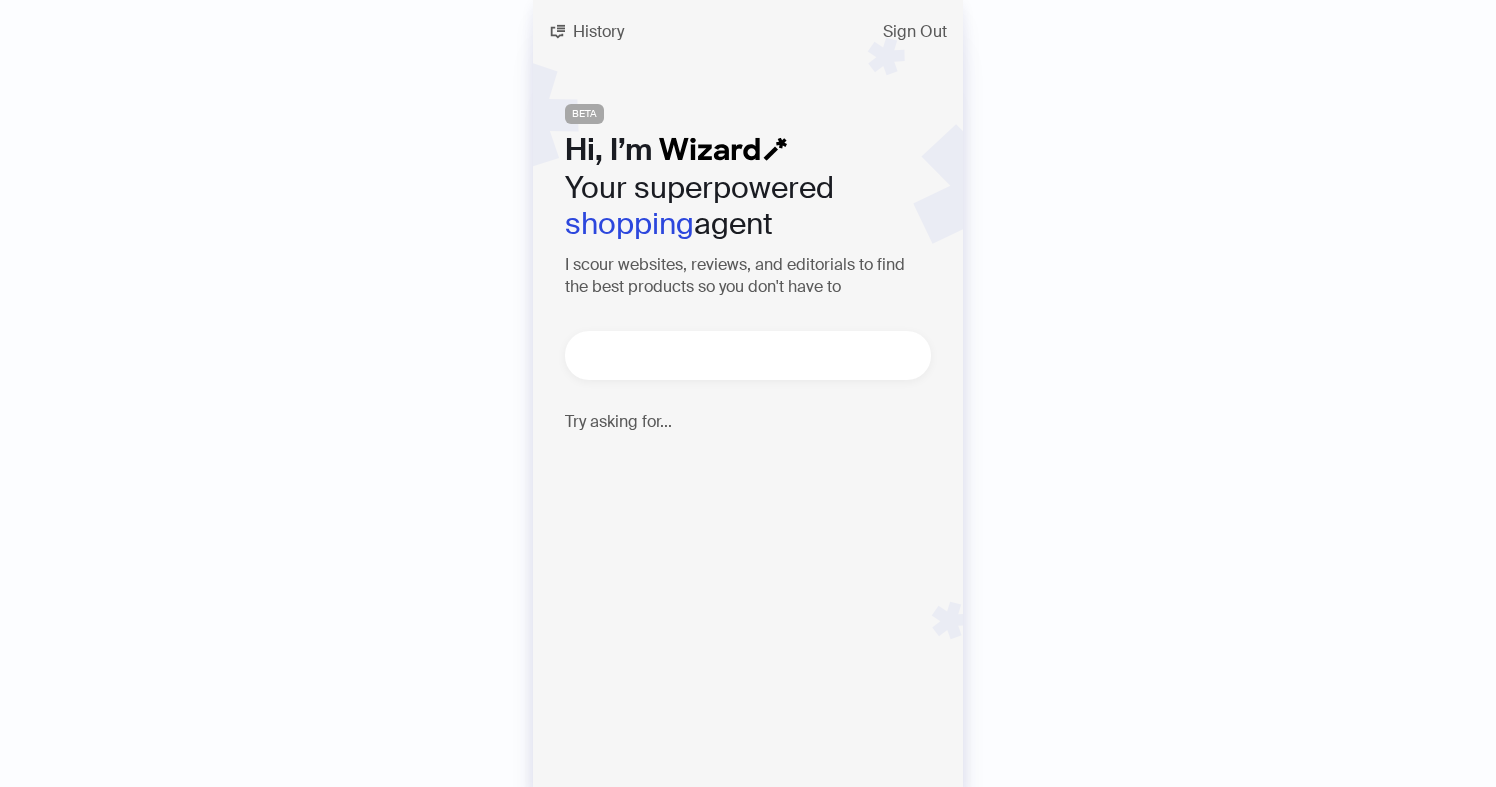 click at bounding box center [756, 355] 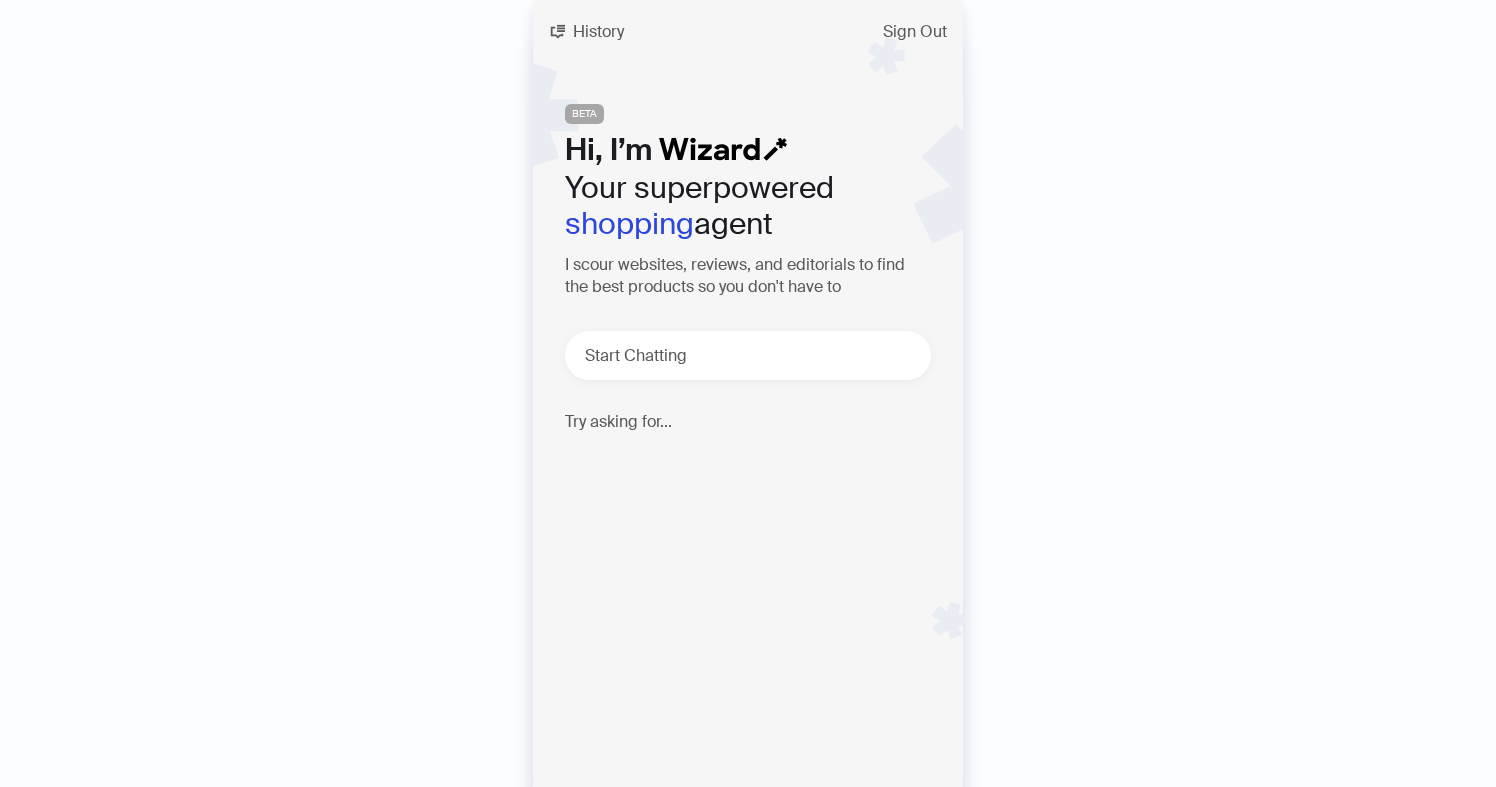 click on "🐭 Find me a wireless mouse for gaming" at bounding box center [724, 477] 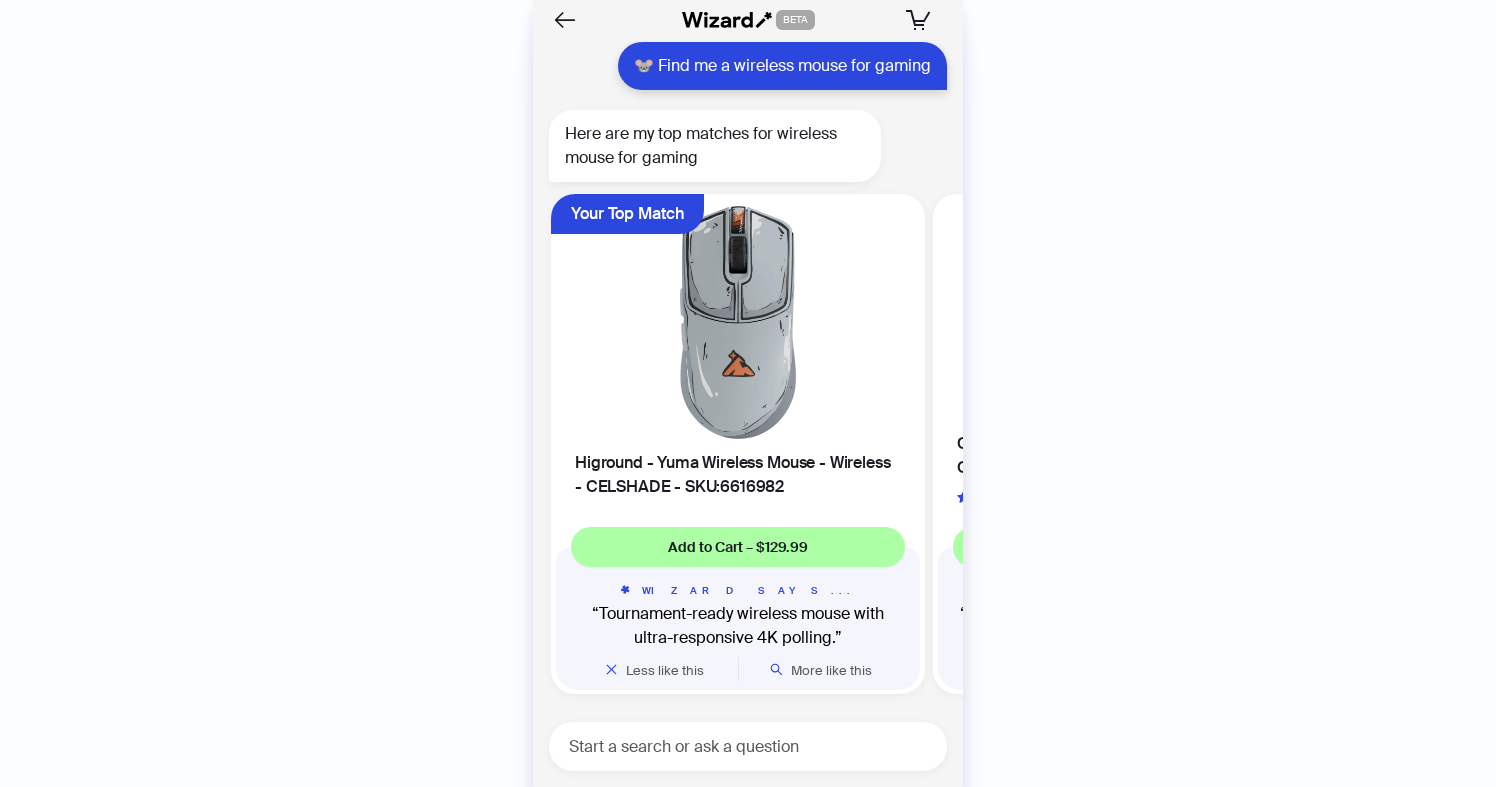 scroll, scrollTop: 38, scrollLeft: 0, axis: vertical 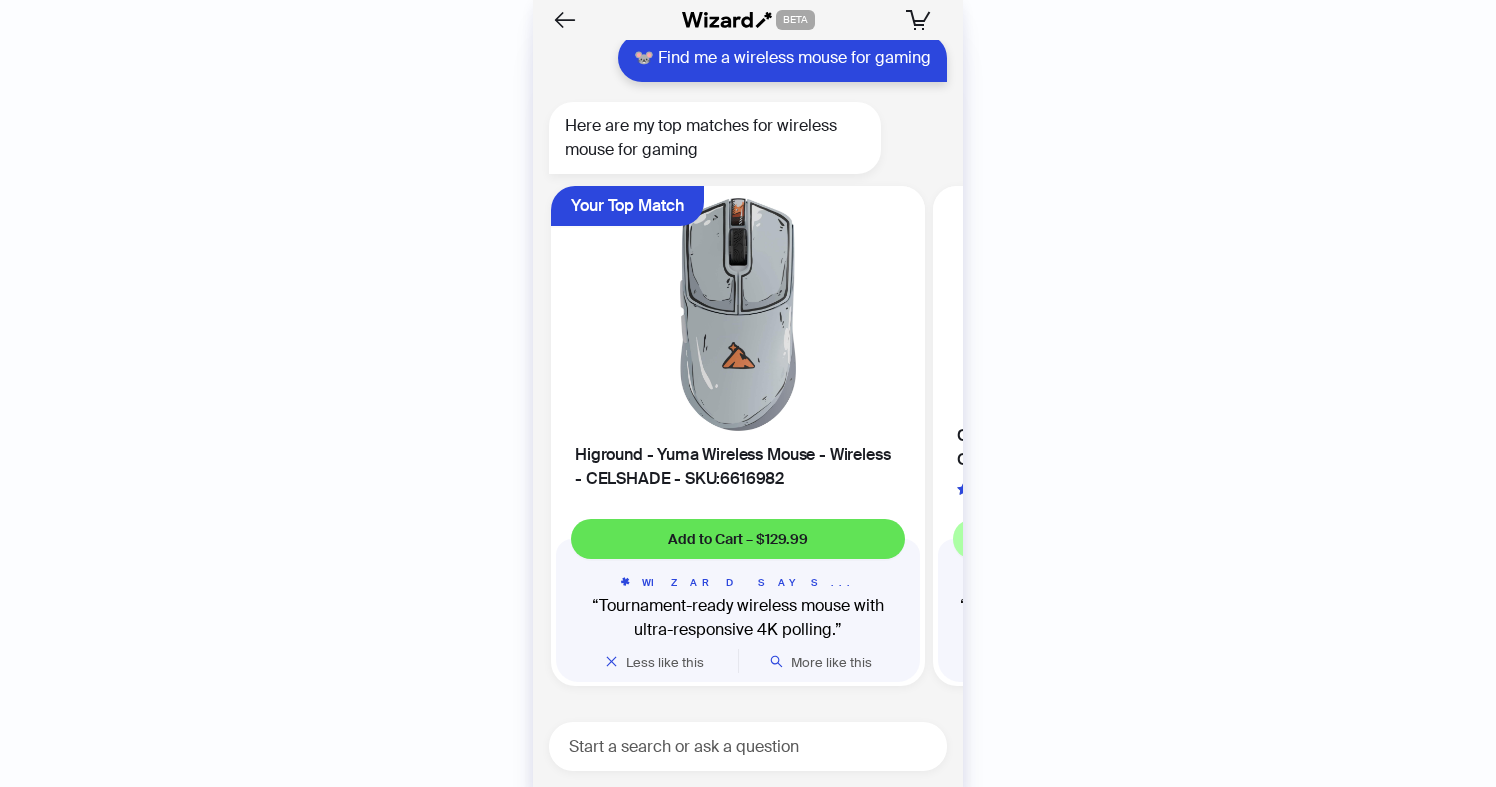 click on "Add to Cart – $129.99" at bounding box center (738, 539) 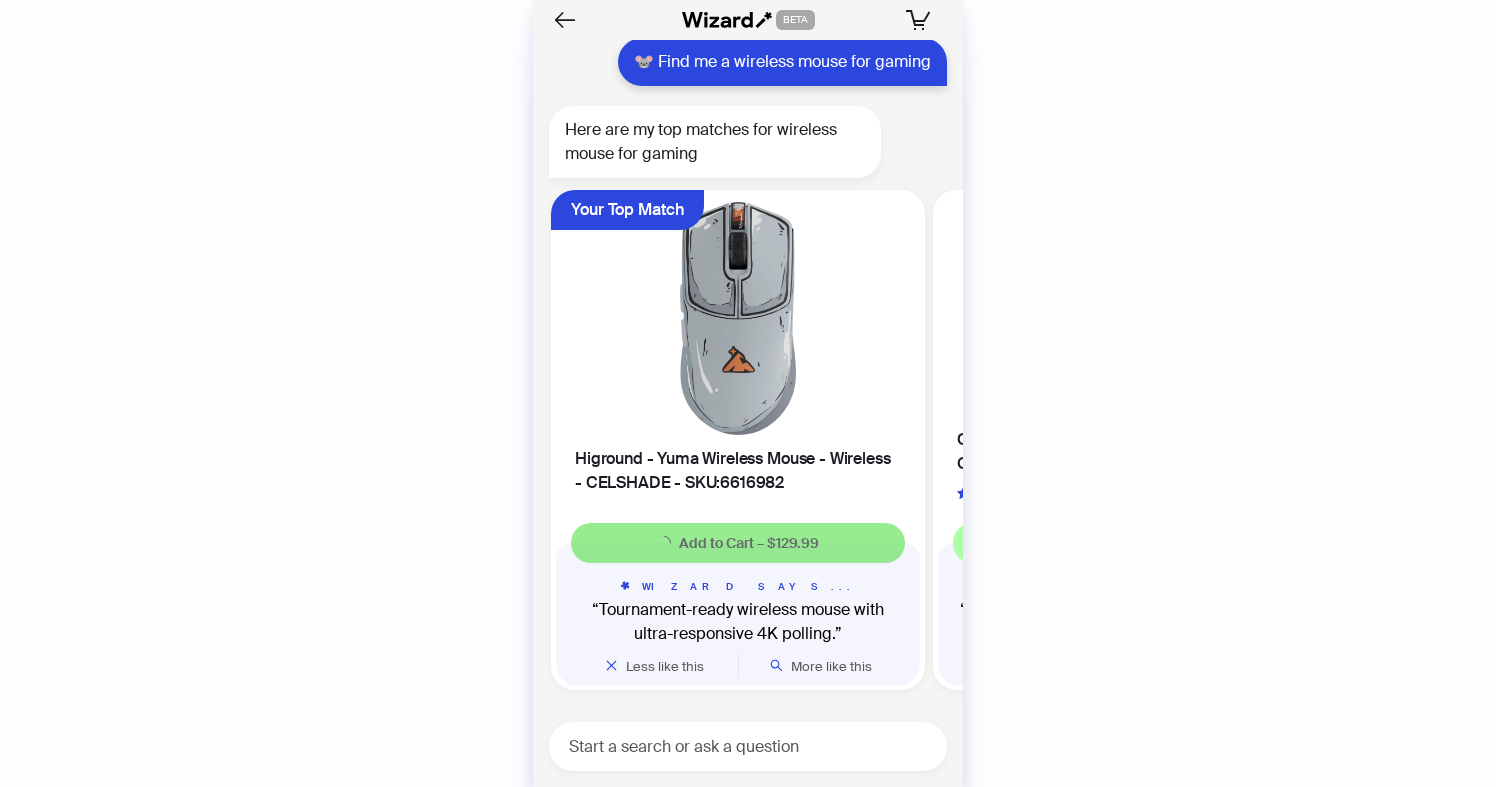 scroll, scrollTop: 34, scrollLeft: 0, axis: vertical 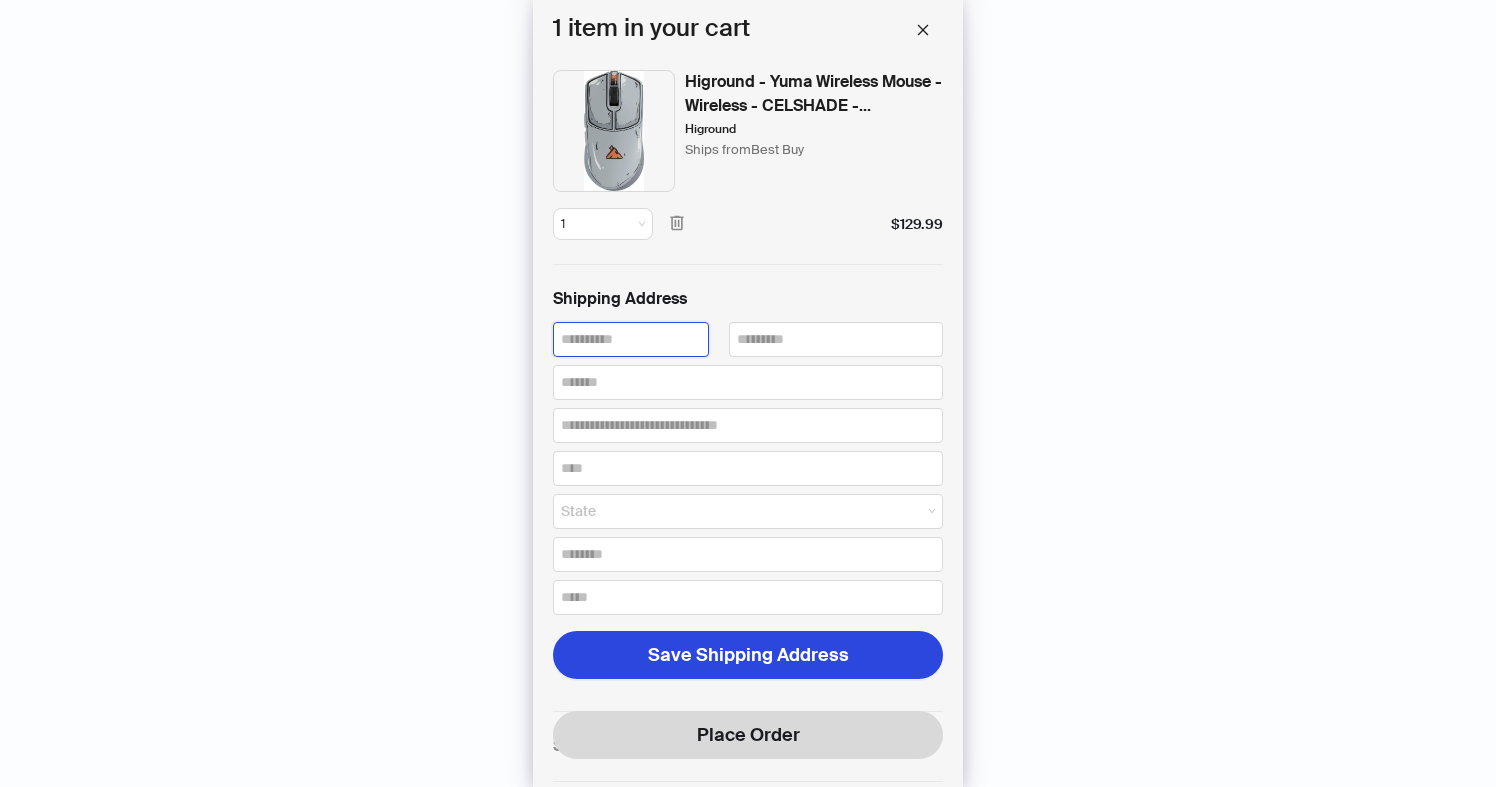 click at bounding box center [631, 339] 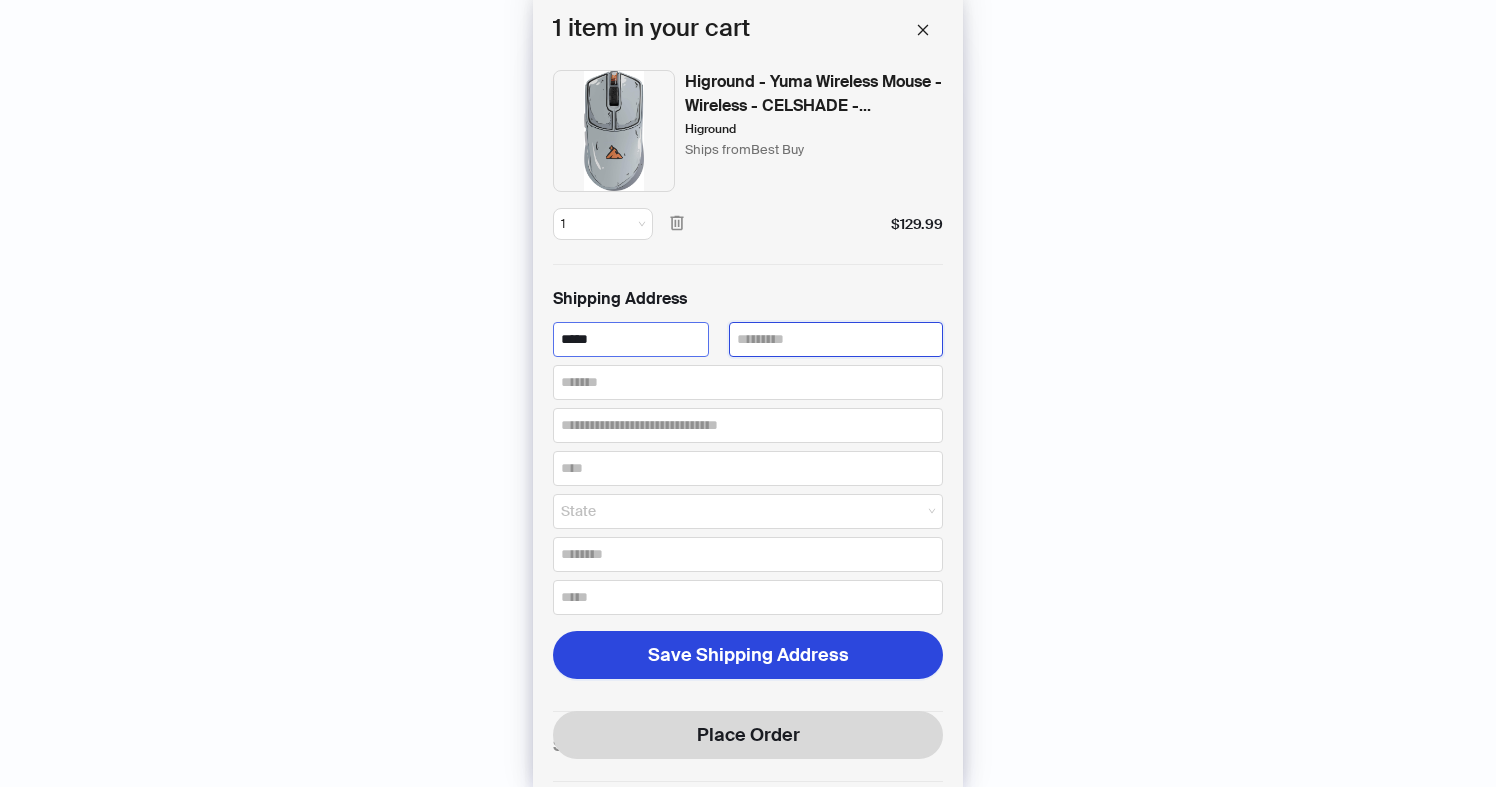 type on "******" 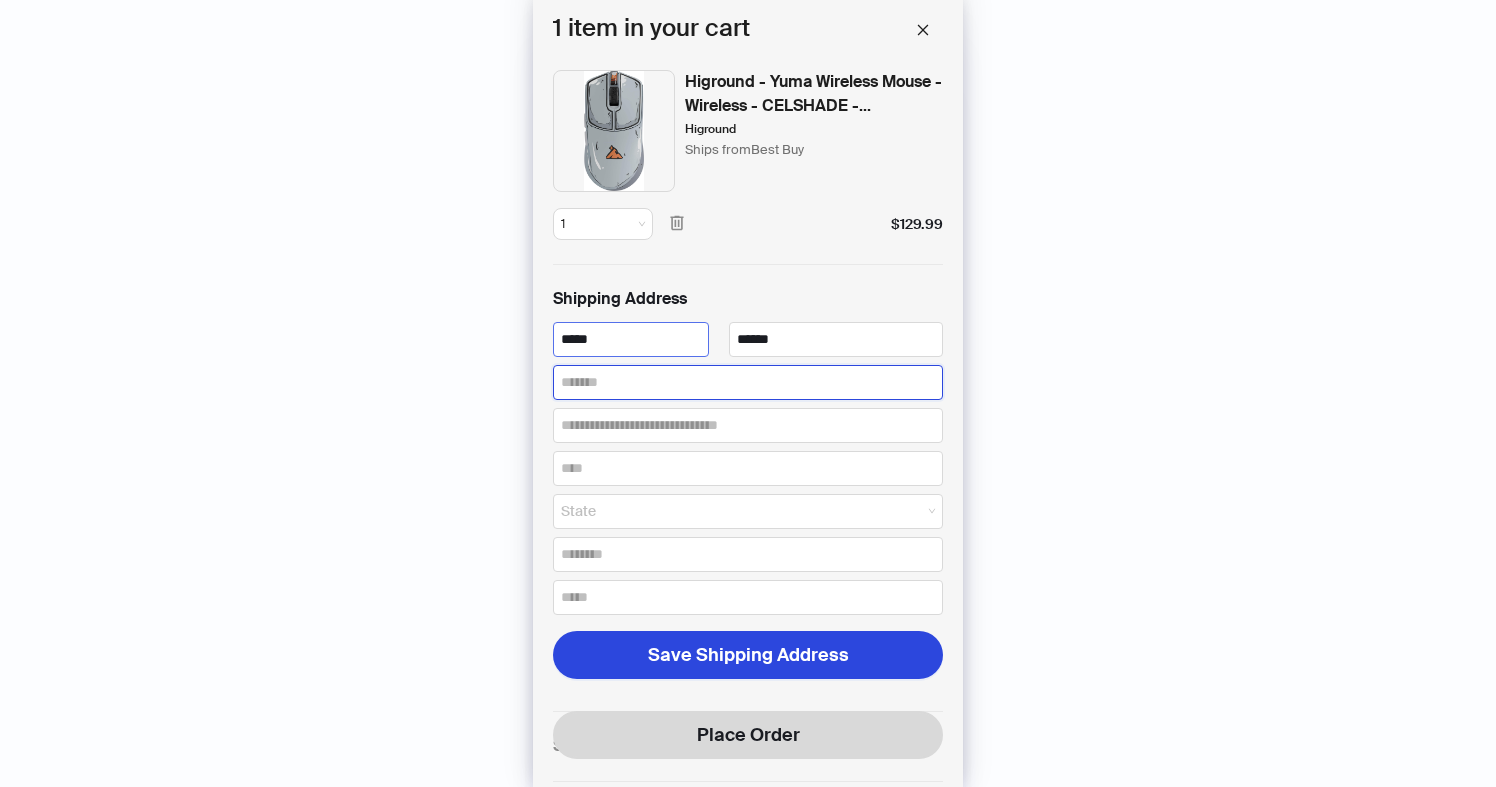 type on "**********" 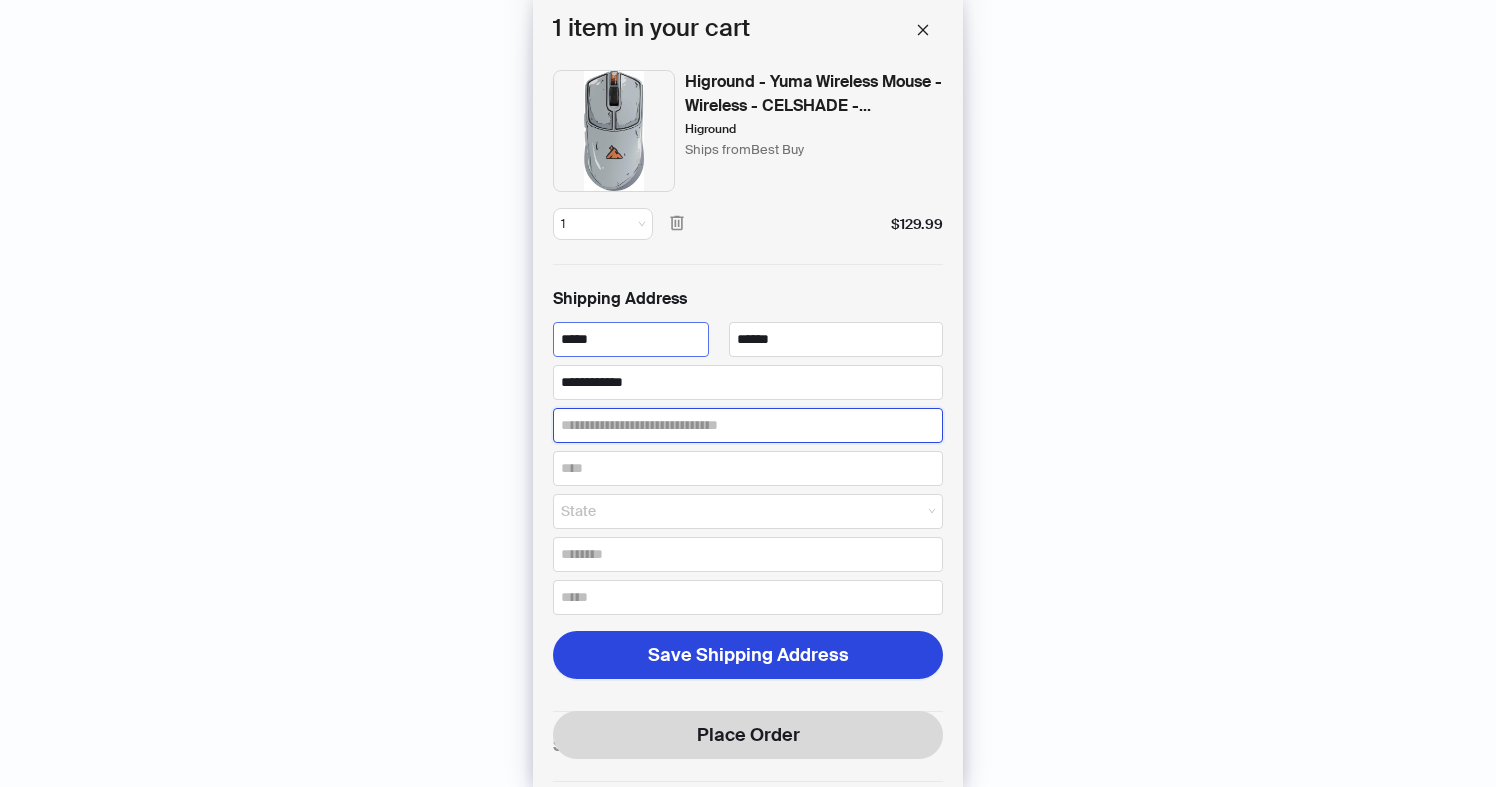 type on "***" 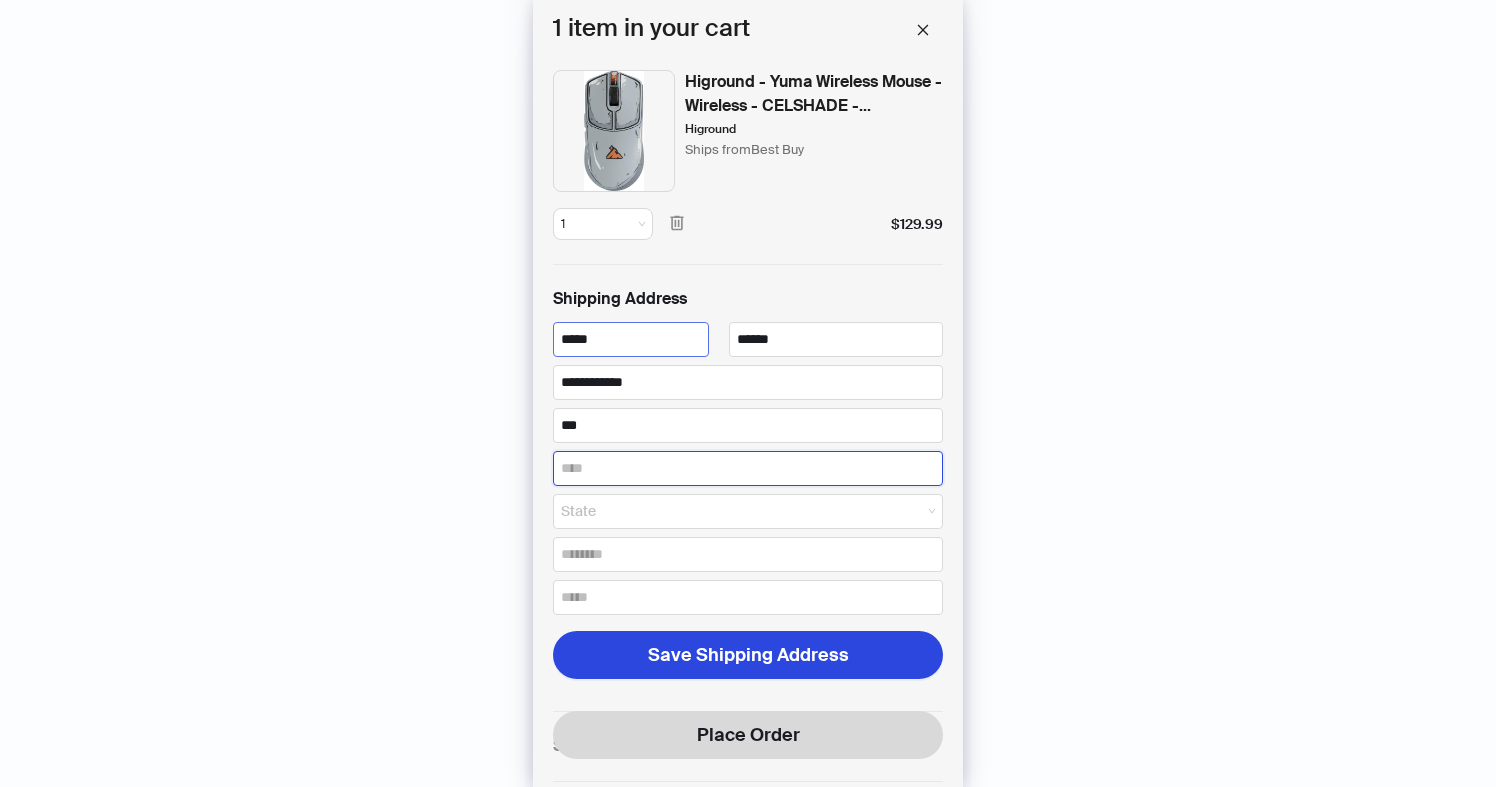 type on "********" 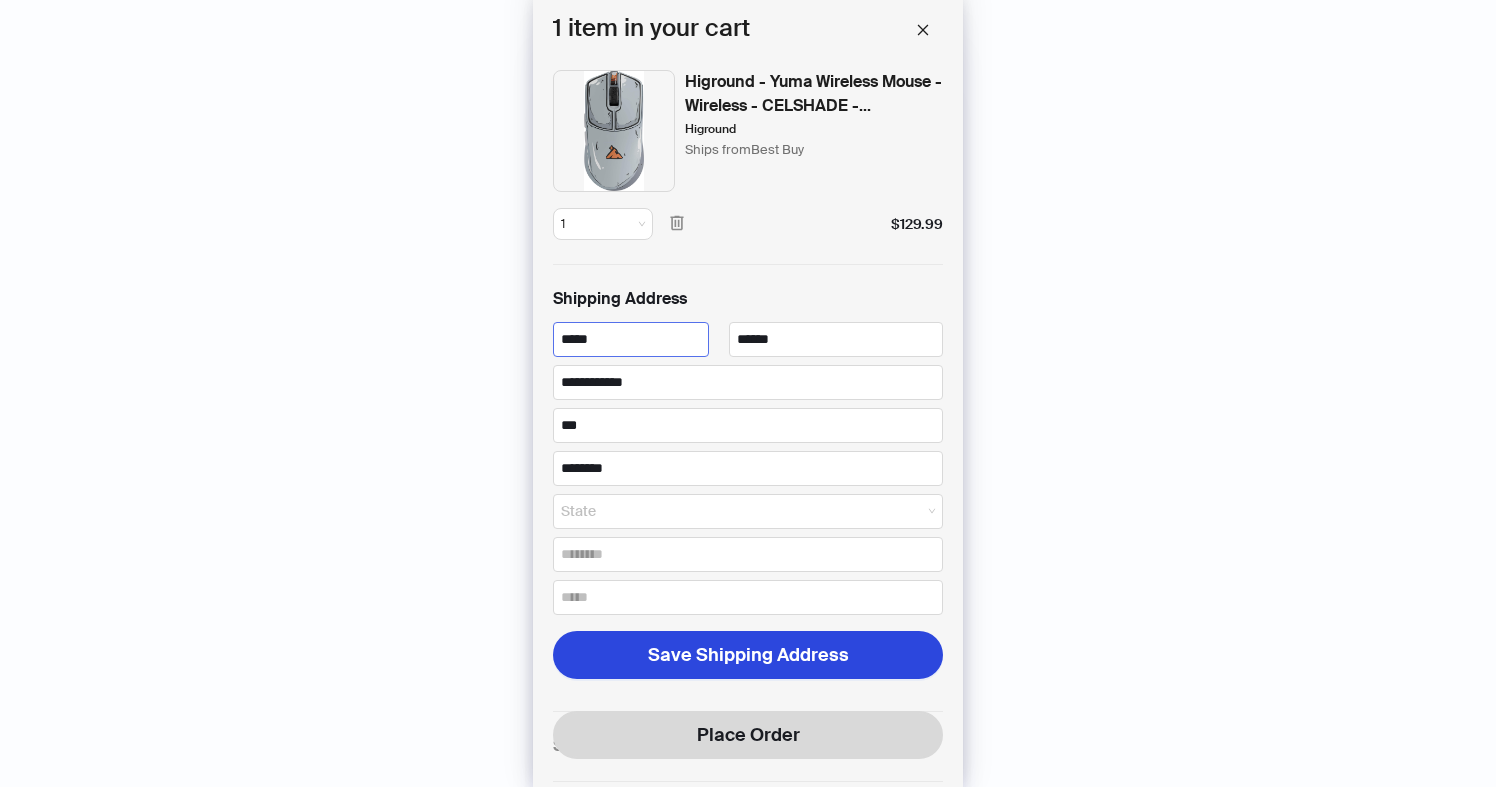 type on "**" 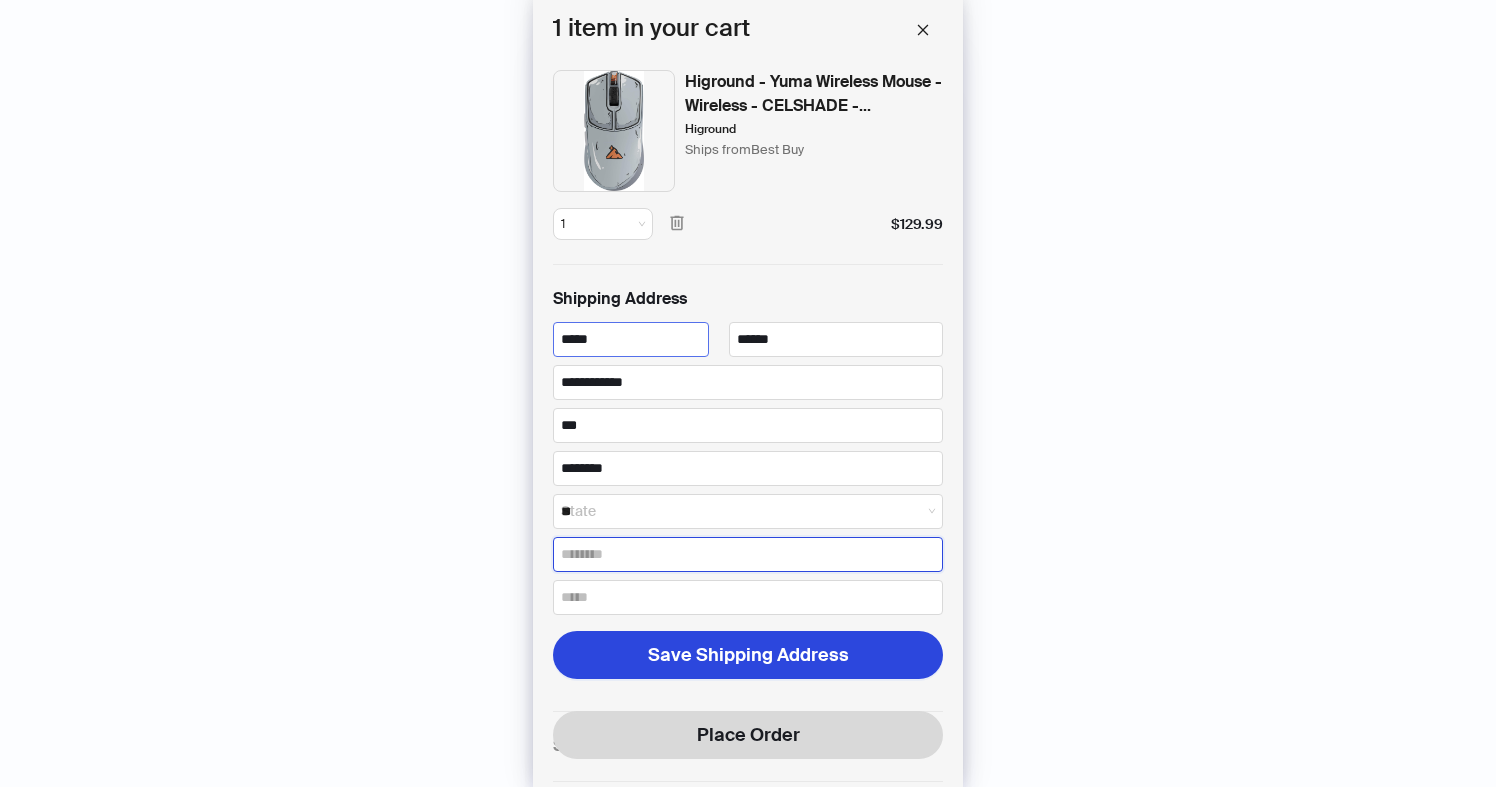 type on "*****" 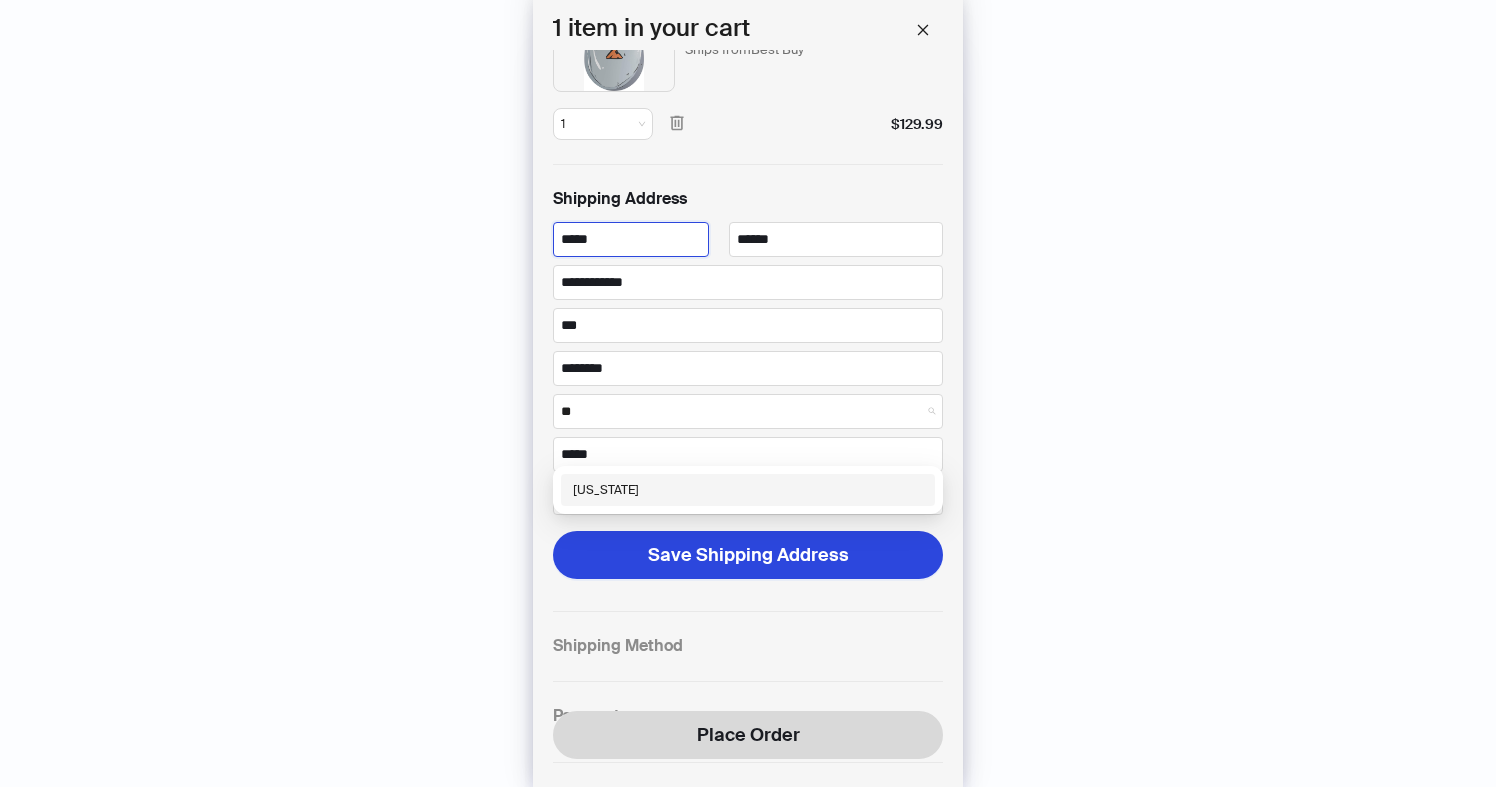 scroll, scrollTop: 144, scrollLeft: 0, axis: vertical 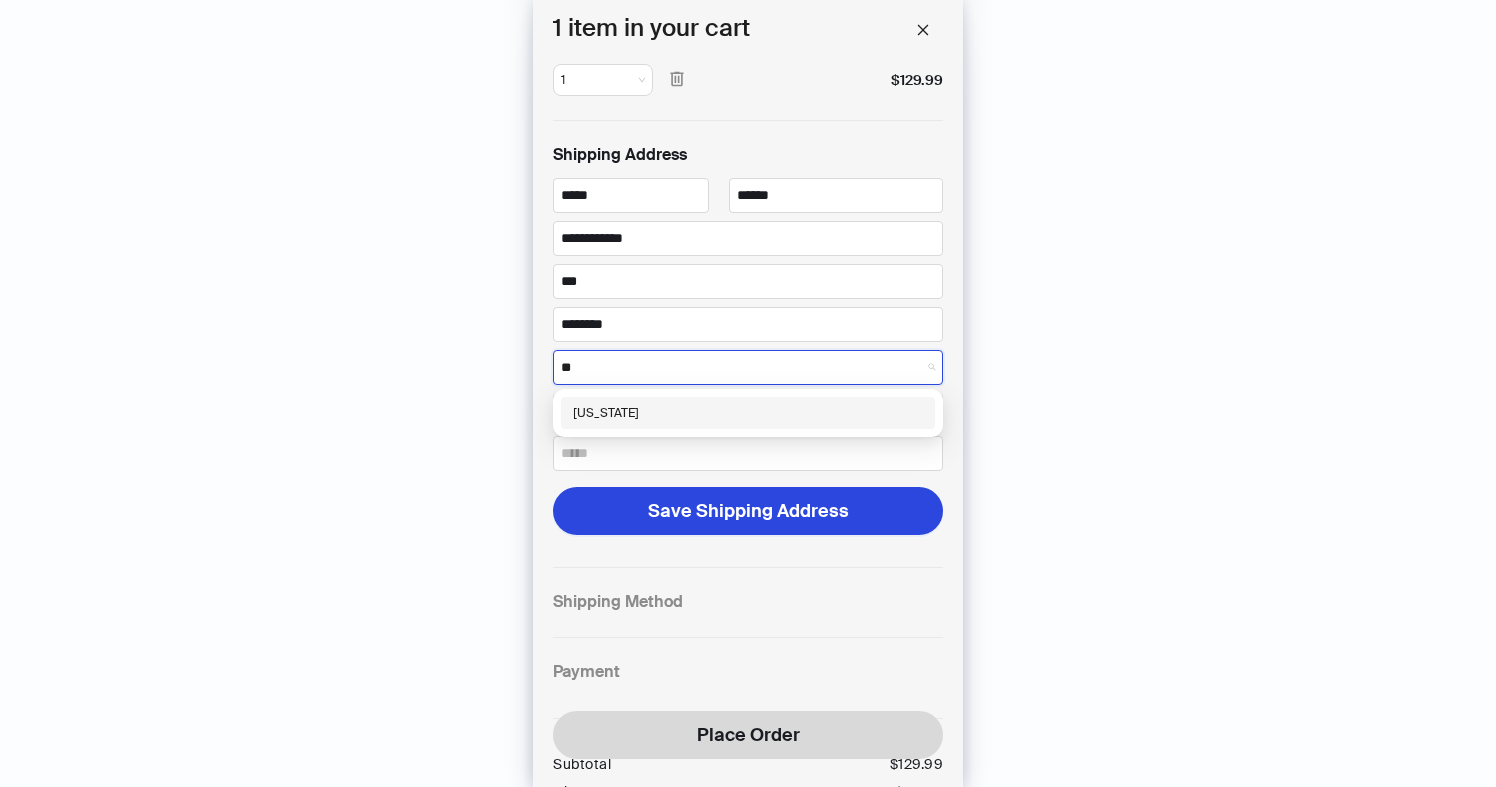 click on "[US_STATE]" at bounding box center [748, 413] 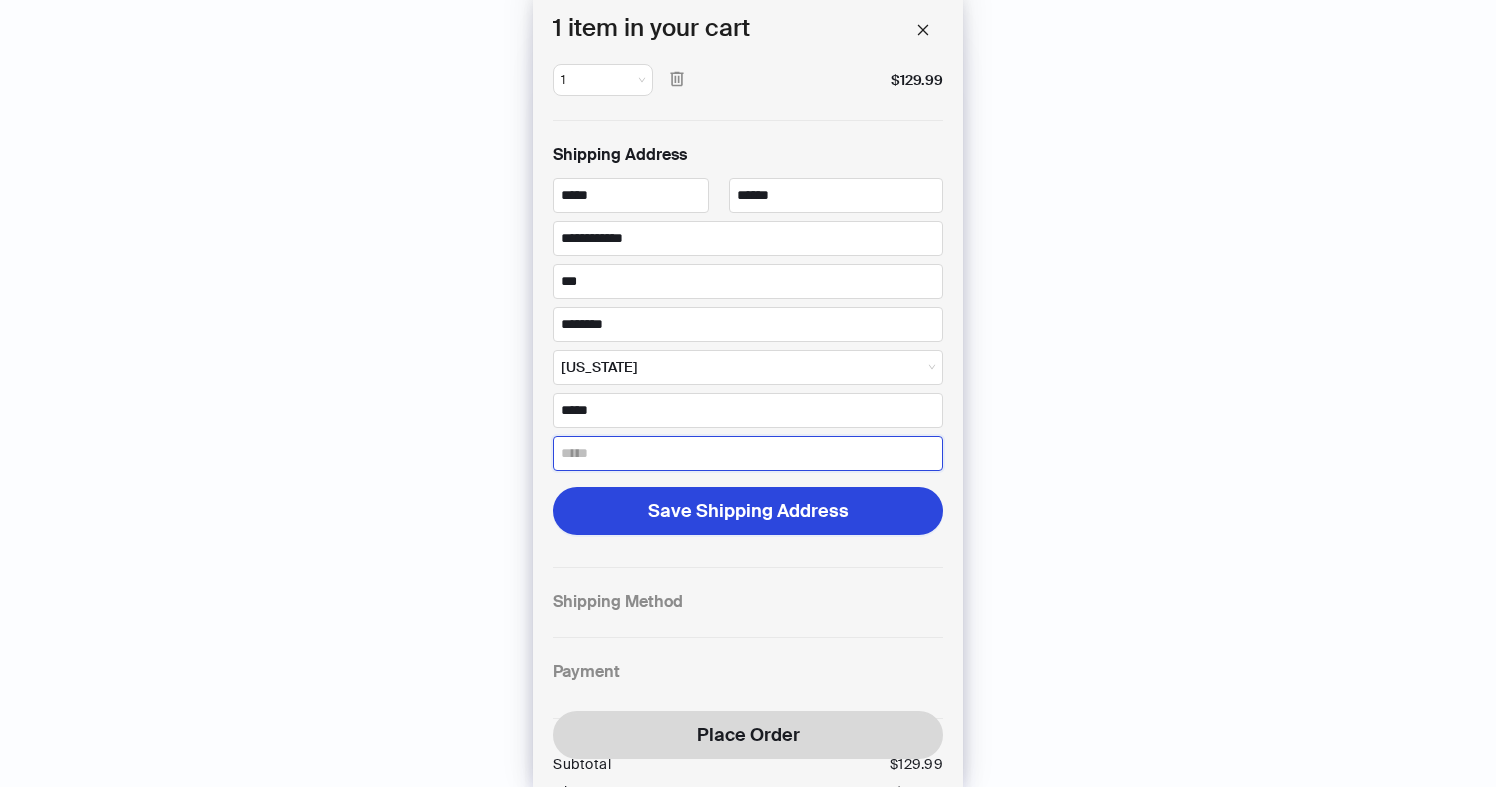 click at bounding box center [748, 453] 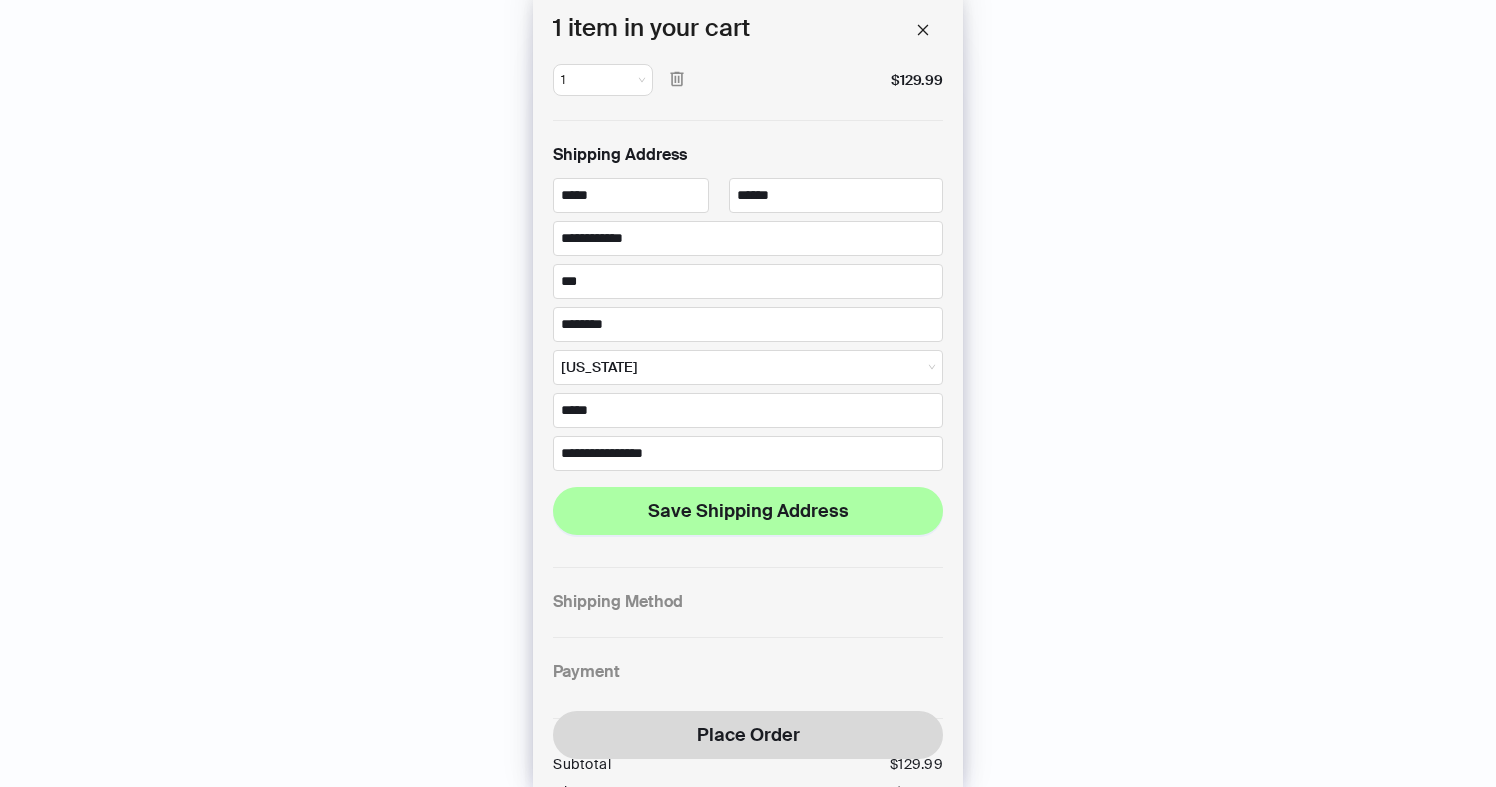 click on "Save Shipping Address" at bounding box center (748, 511) 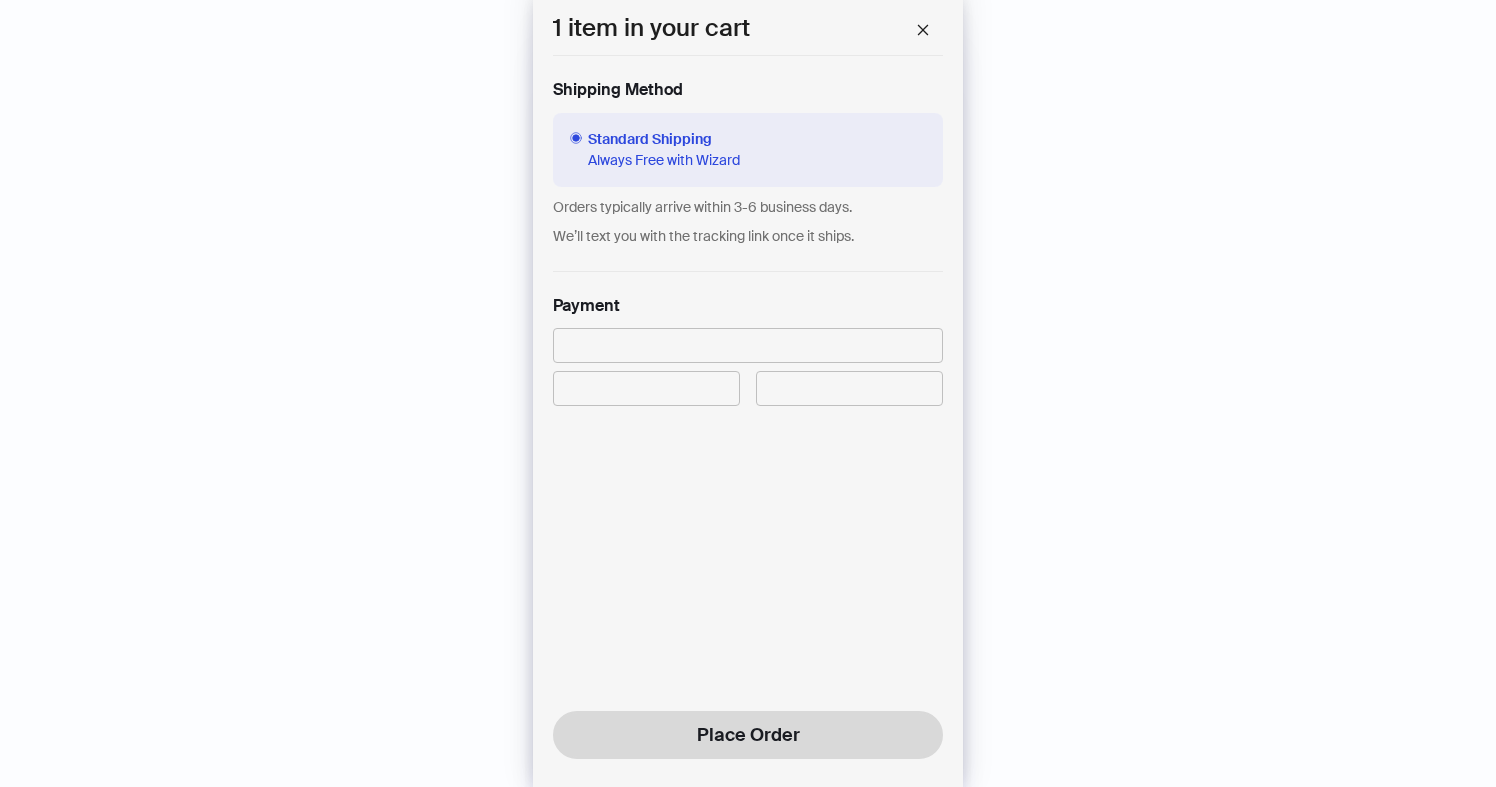 scroll, scrollTop: 391, scrollLeft: 0, axis: vertical 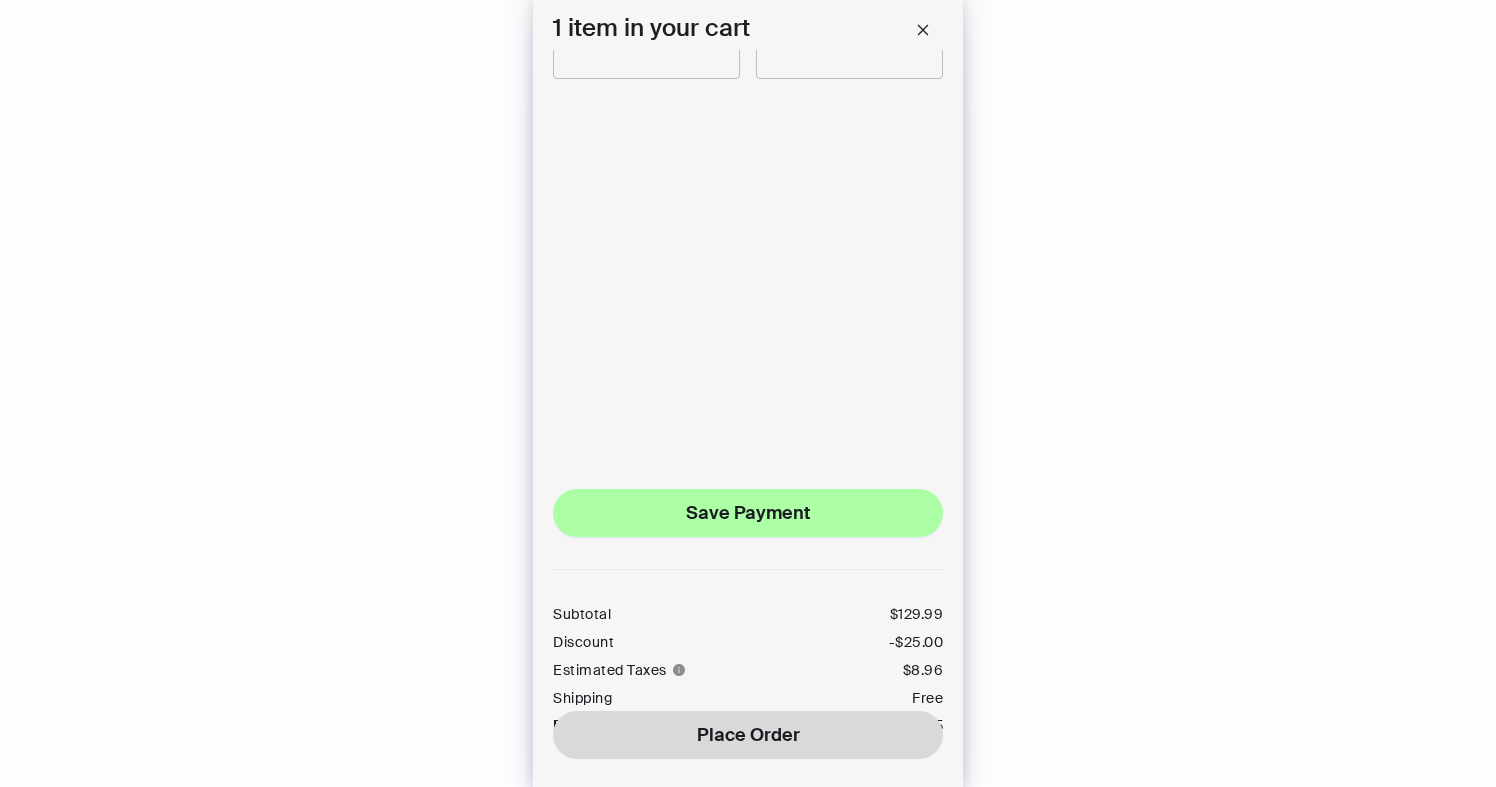 click on "Save Payment" at bounding box center [748, 513] 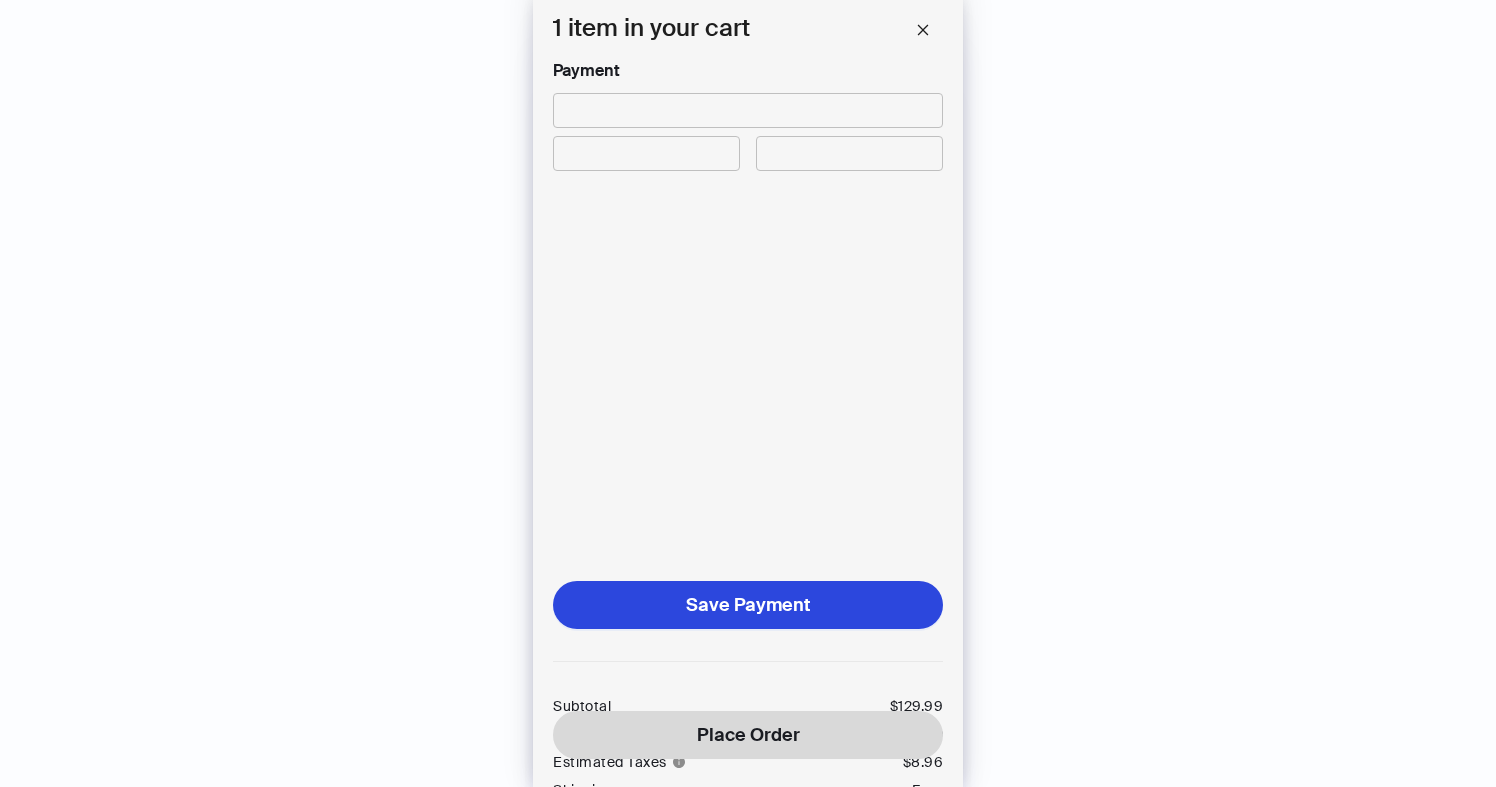 scroll, scrollTop: 763, scrollLeft: 0, axis: vertical 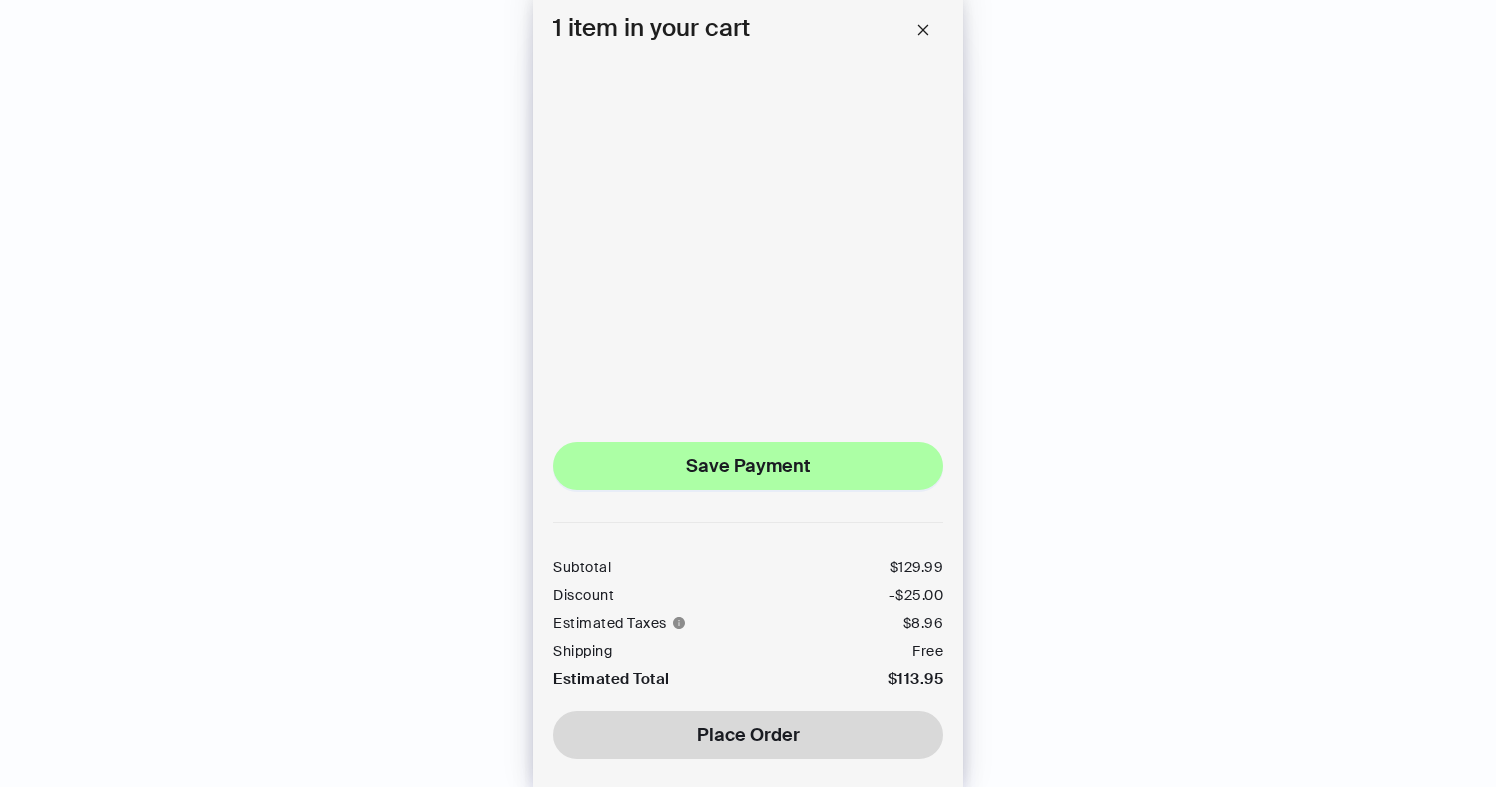 click on "Save Payment" at bounding box center [748, 466] 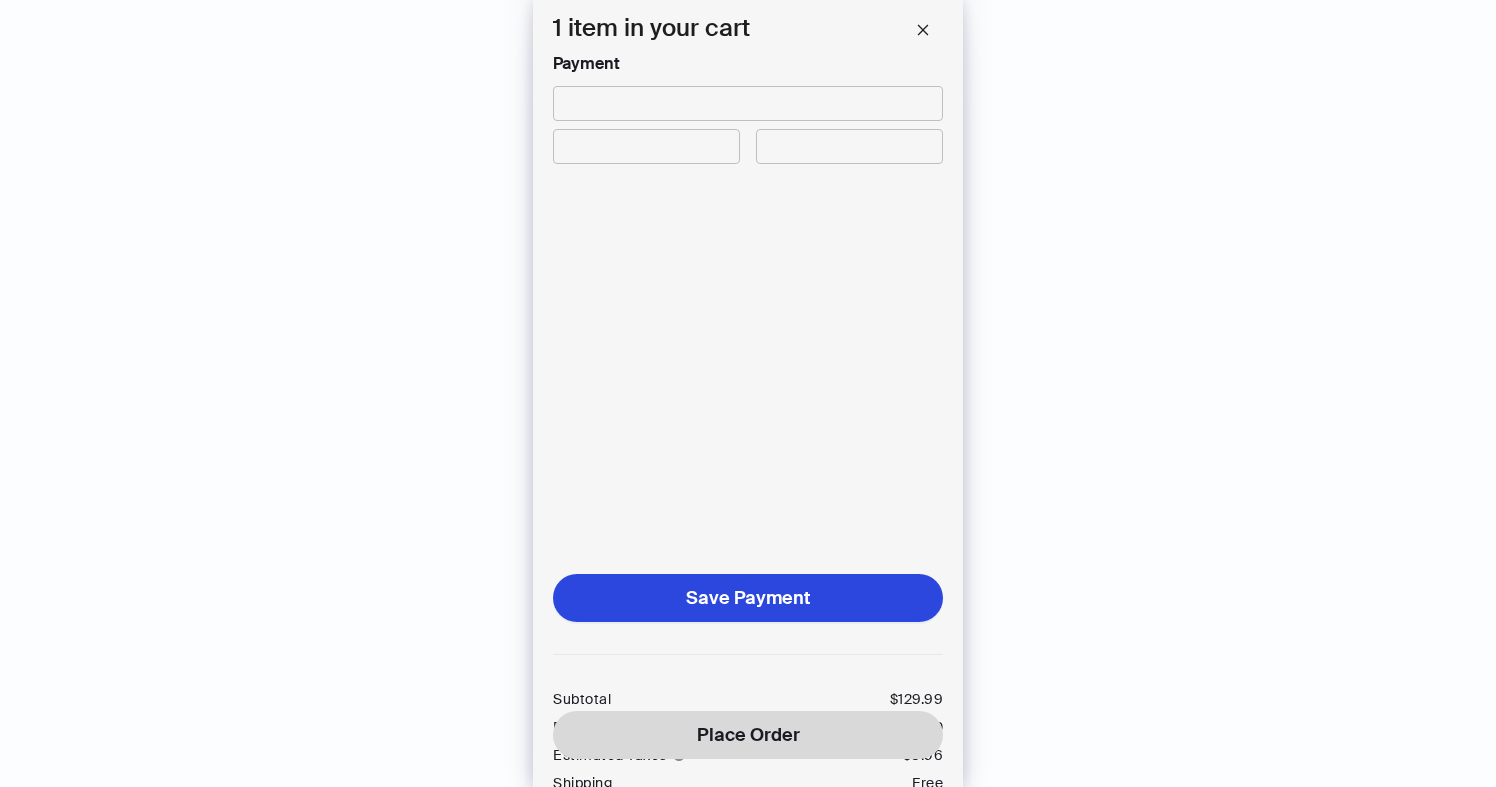 scroll, scrollTop: 537, scrollLeft: 0, axis: vertical 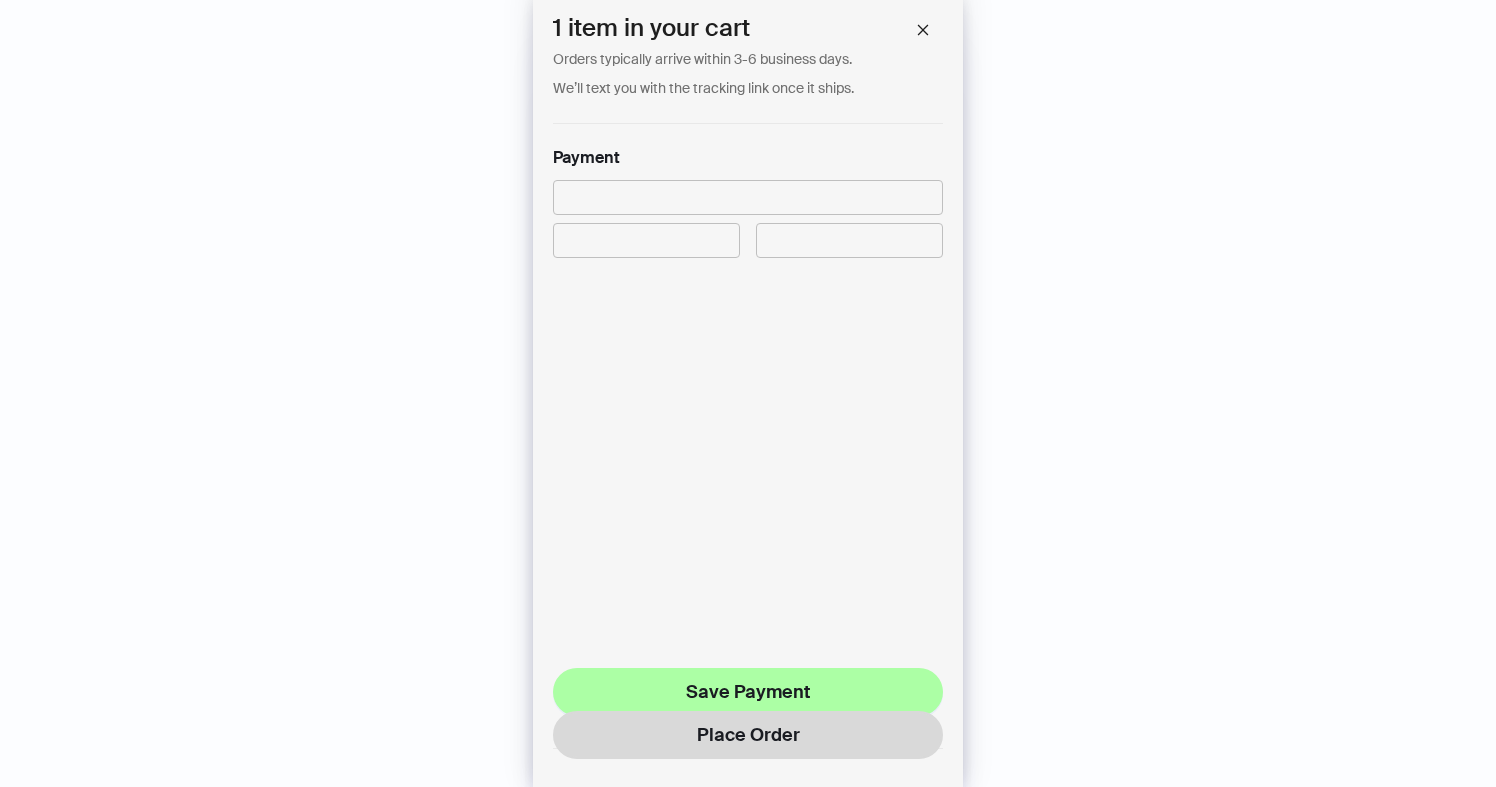 click on "Save Payment" at bounding box center (748, 692) 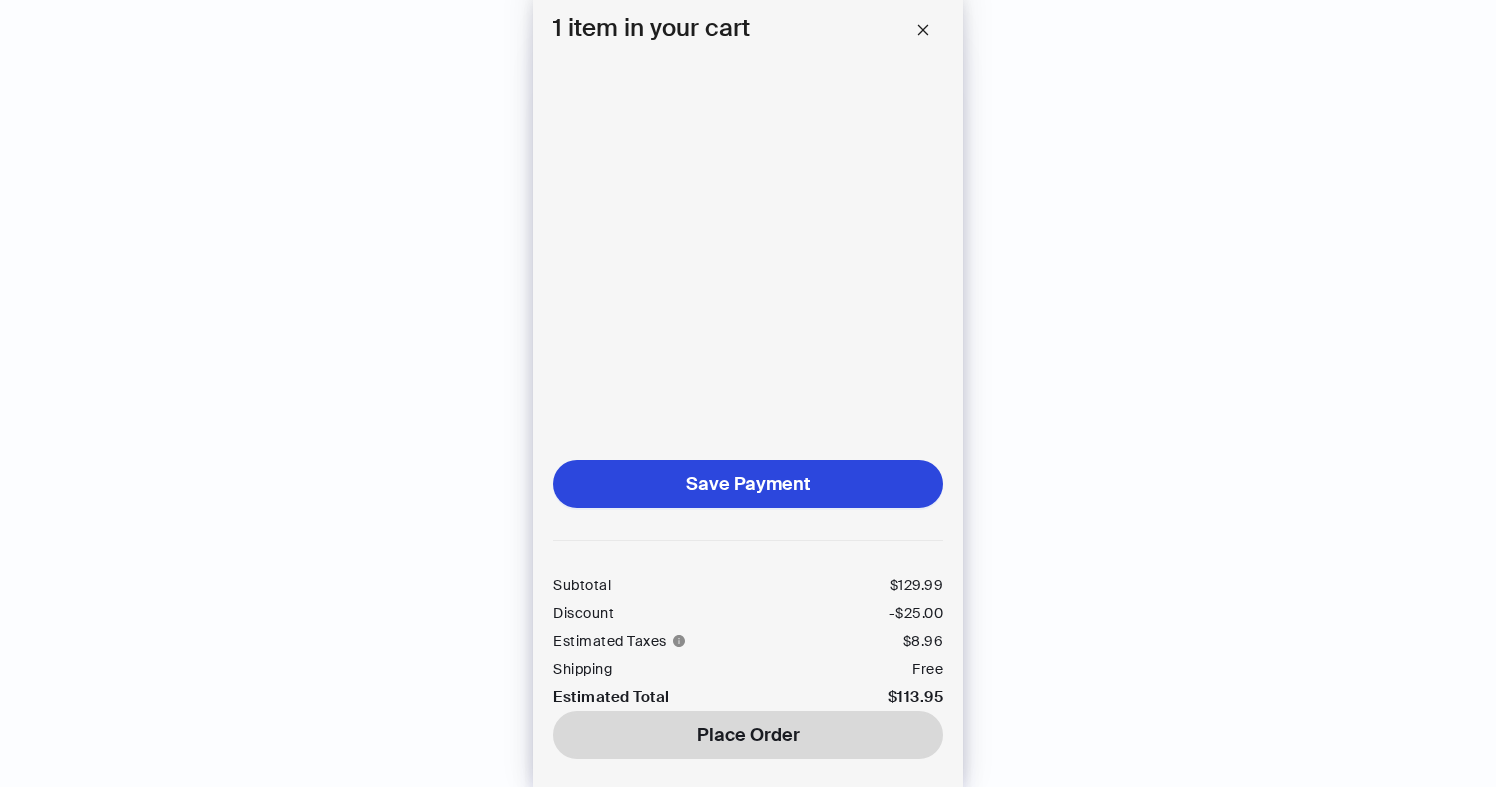 scroll, scrollTop: 763, scrollLeft: 0, axis: vertical 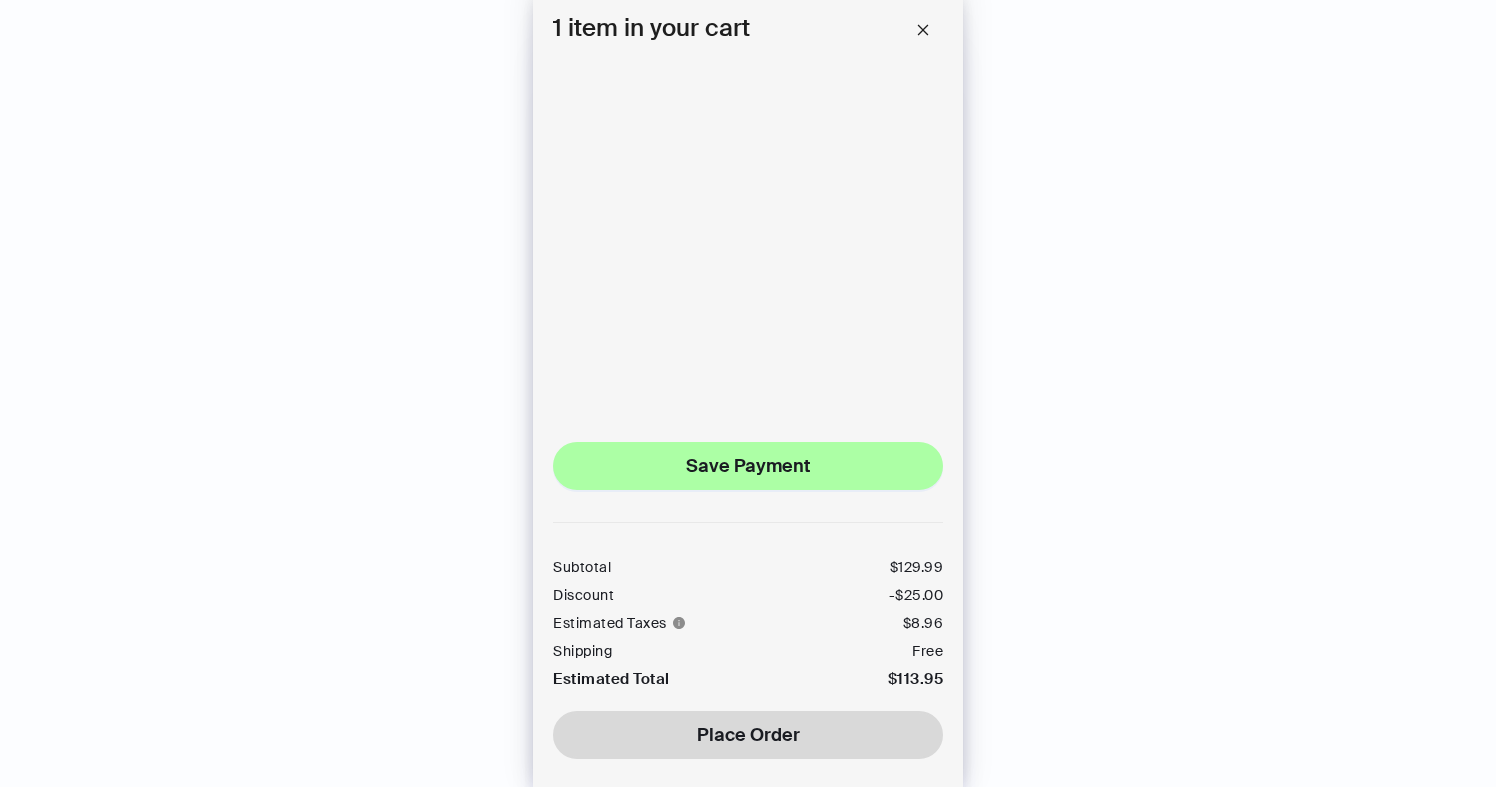click on "Save Payment" at bounding box center [748, 466] 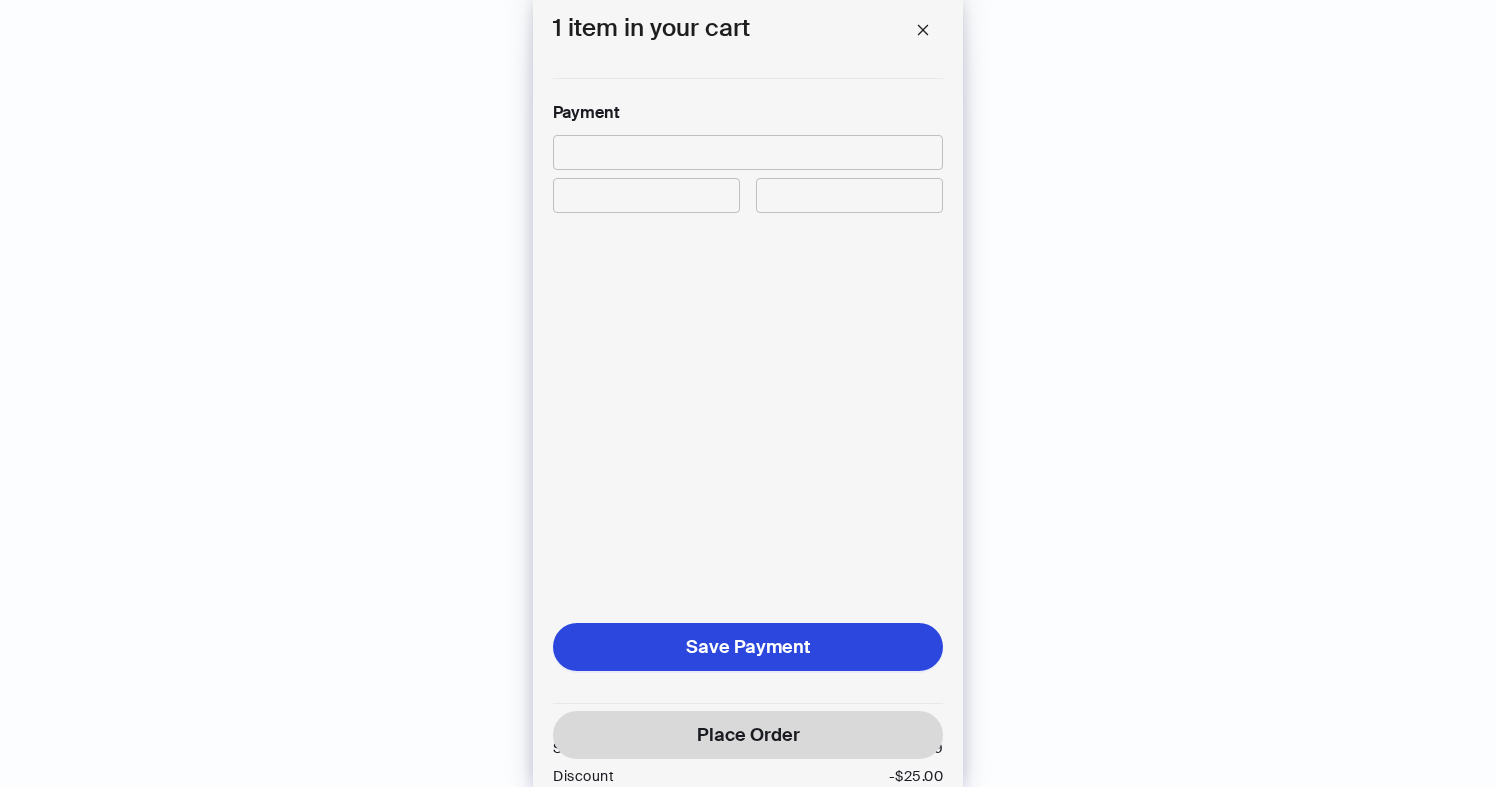 scroll, scrollTop: 763, scrollLeft: 0, axis: vertical 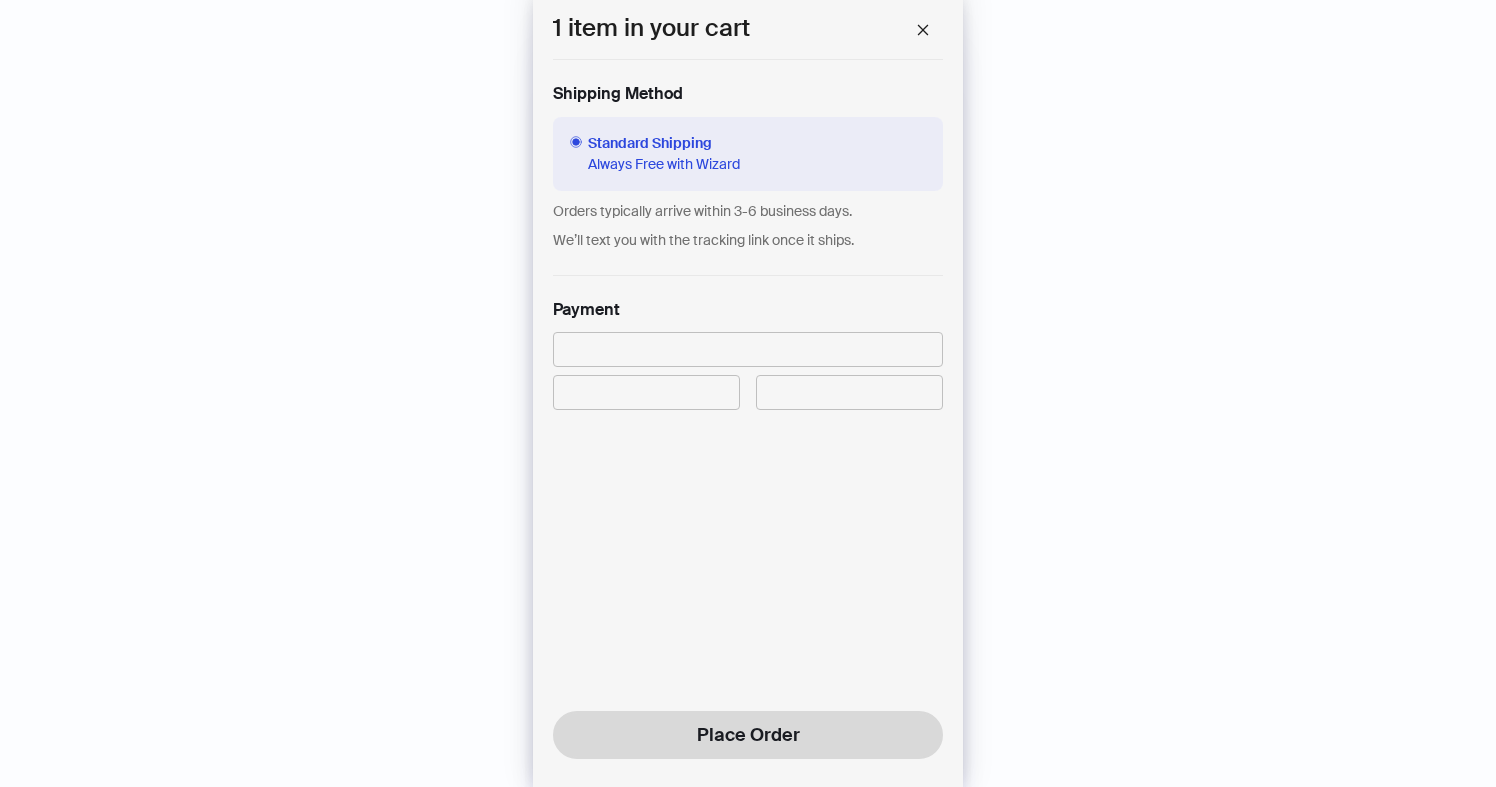 click on "History Sign Out BETA Hi, I’m Your superpowered shopping  agent I scour websites, reviews, and editorials to find the best products so you don't have to Start Chatting Try asking for... 📱 Please find me a durable but good looking case for my iPhone SE 🎧 I need good sound quality, noise canceling headphones that are ear buds 🐾 What’s the best scoopable cat litter? 🐶 Please find me a gray slow feeder dog bowl 🦴 I need a dog toy for excessive chewing 🚗 Could you find me a lightweight convertible car-seat / stroller combo? 🍼 I am looking for the best baby bottle for a 6 month old 🍹 Find me a powerful blender around $100 🍄 Can you find a toy for a toddler who likes Super Mario? 🚘 Find me the best toy car set for an 8 year old 🤠 What toys do you suggest for a 2 year old who wants to be cowboy? 🪞 I want a movable attachable mirror for rear facing infant 🍗 Need a top of the line air fryer with large capacity 👶 Need a bib to keep food off baby clothes BETA 1 Your Top Match" at bounding box center (748, 393) 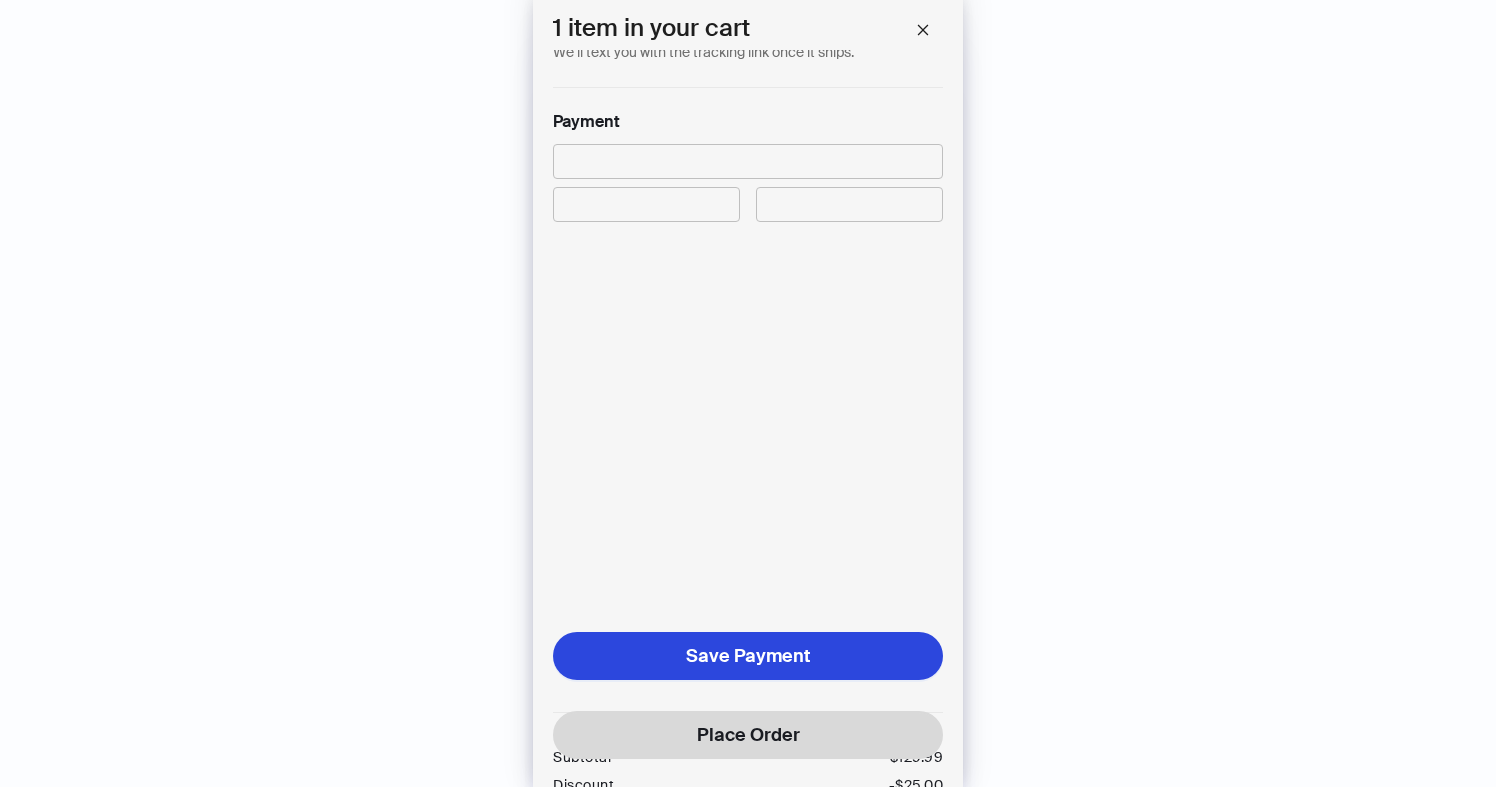 scroll, scrollTop: 763, scrollLeft: 0, axis: vertical 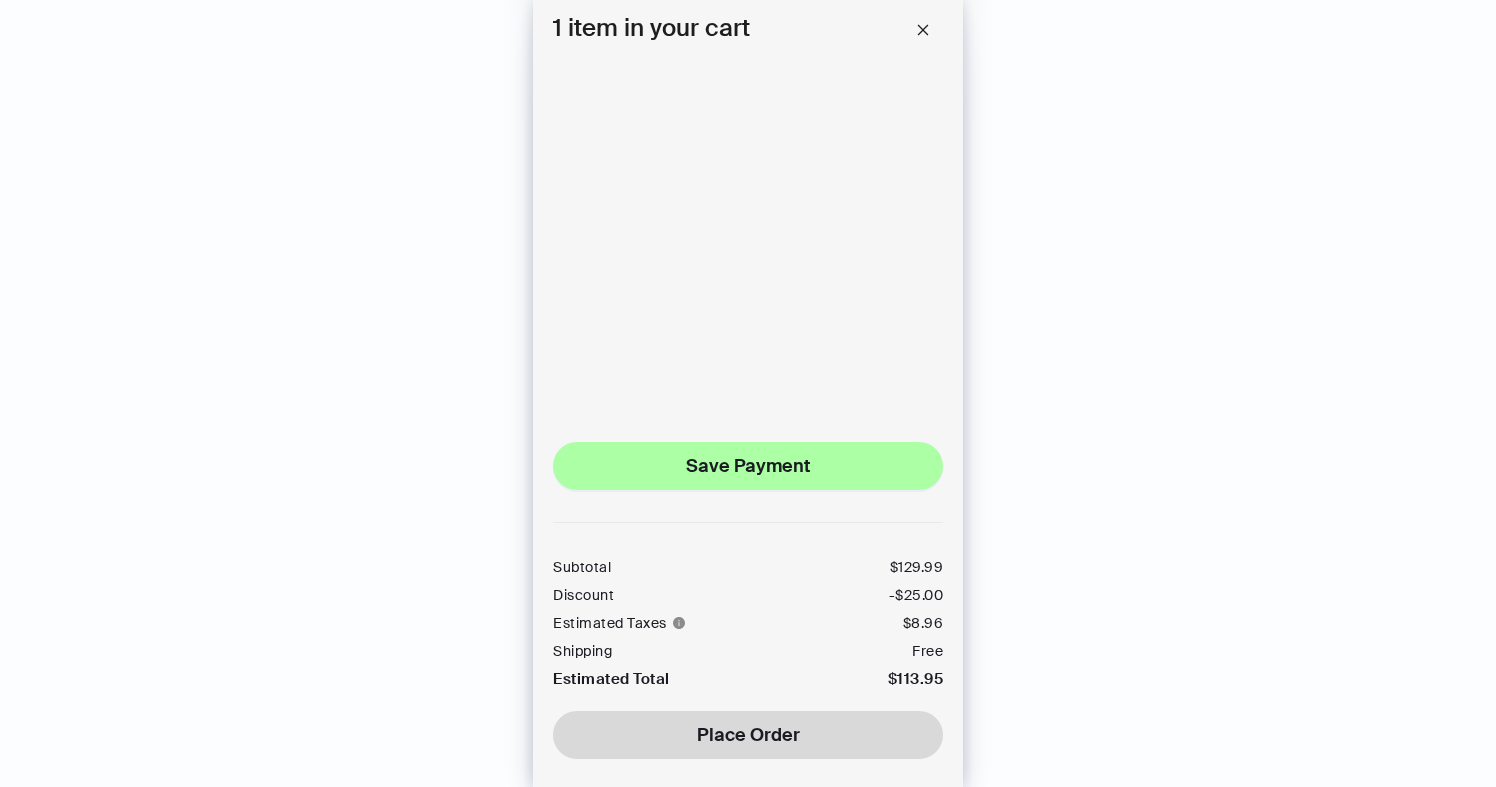 click on "Save Payment" at bounding box center [748, 466] 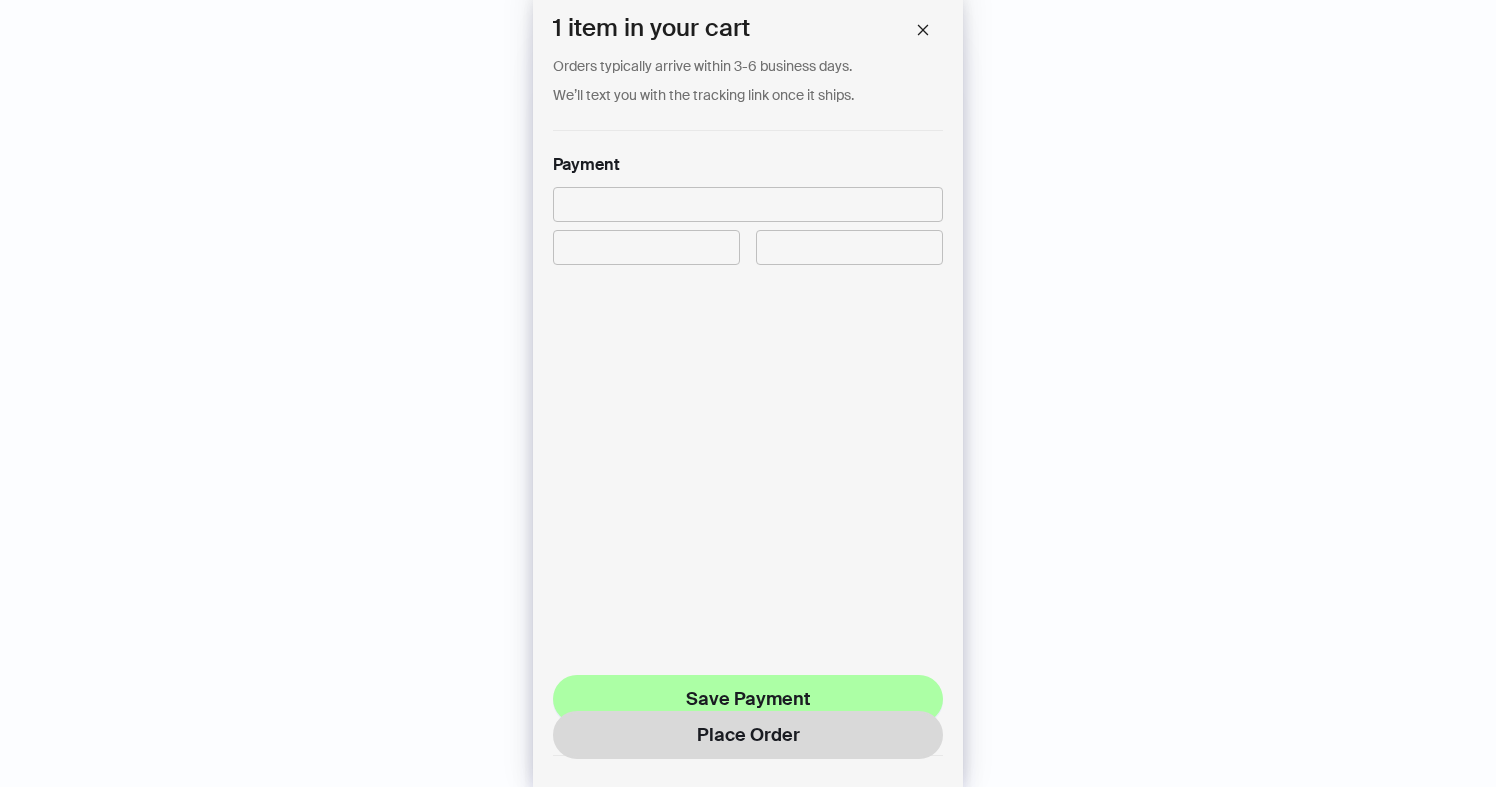 scroll, scrollTop: 763, scrollLeft: 0, axis: vertical 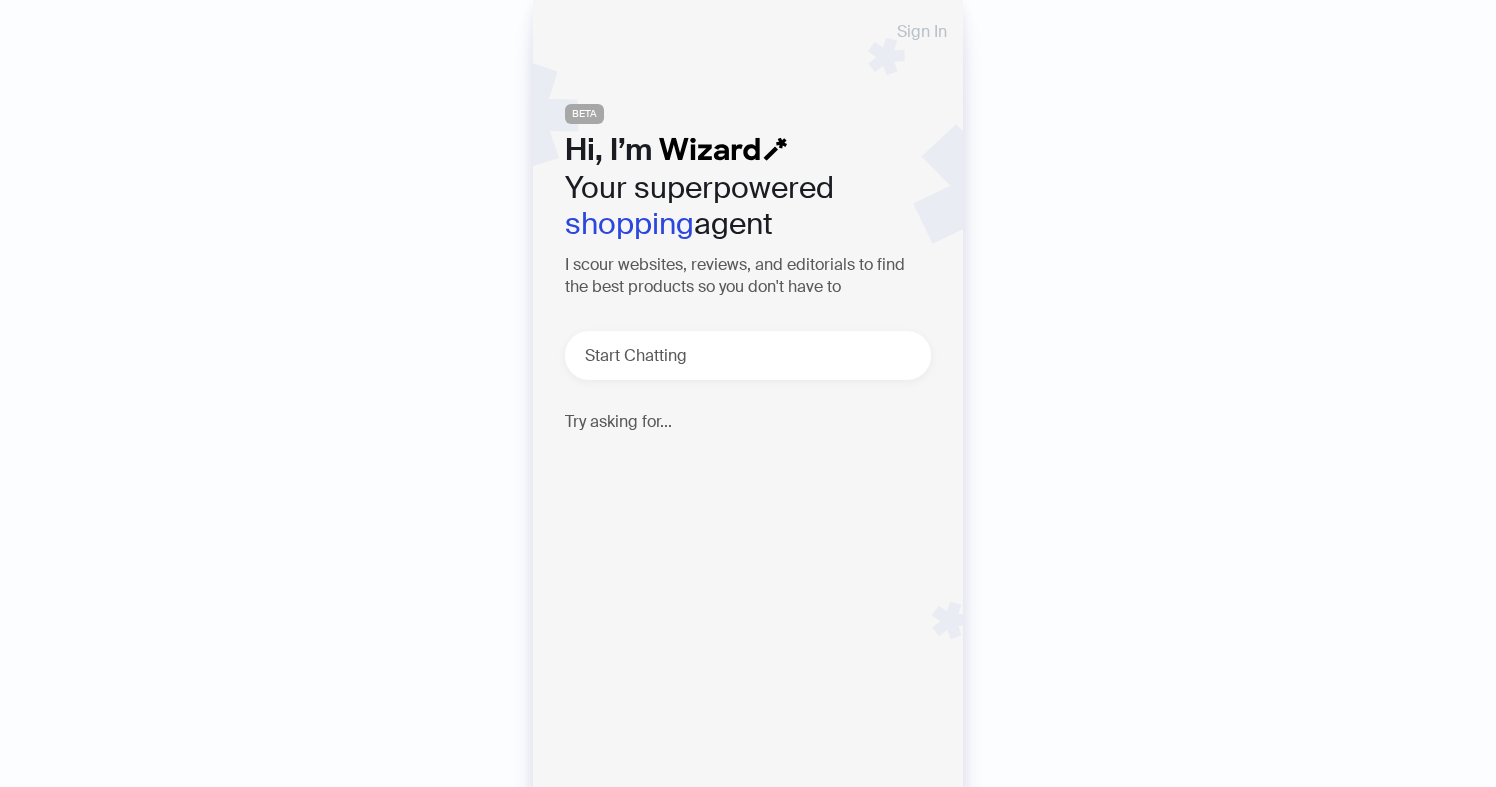 click on "Sign In" at bounding box center (922, 32) 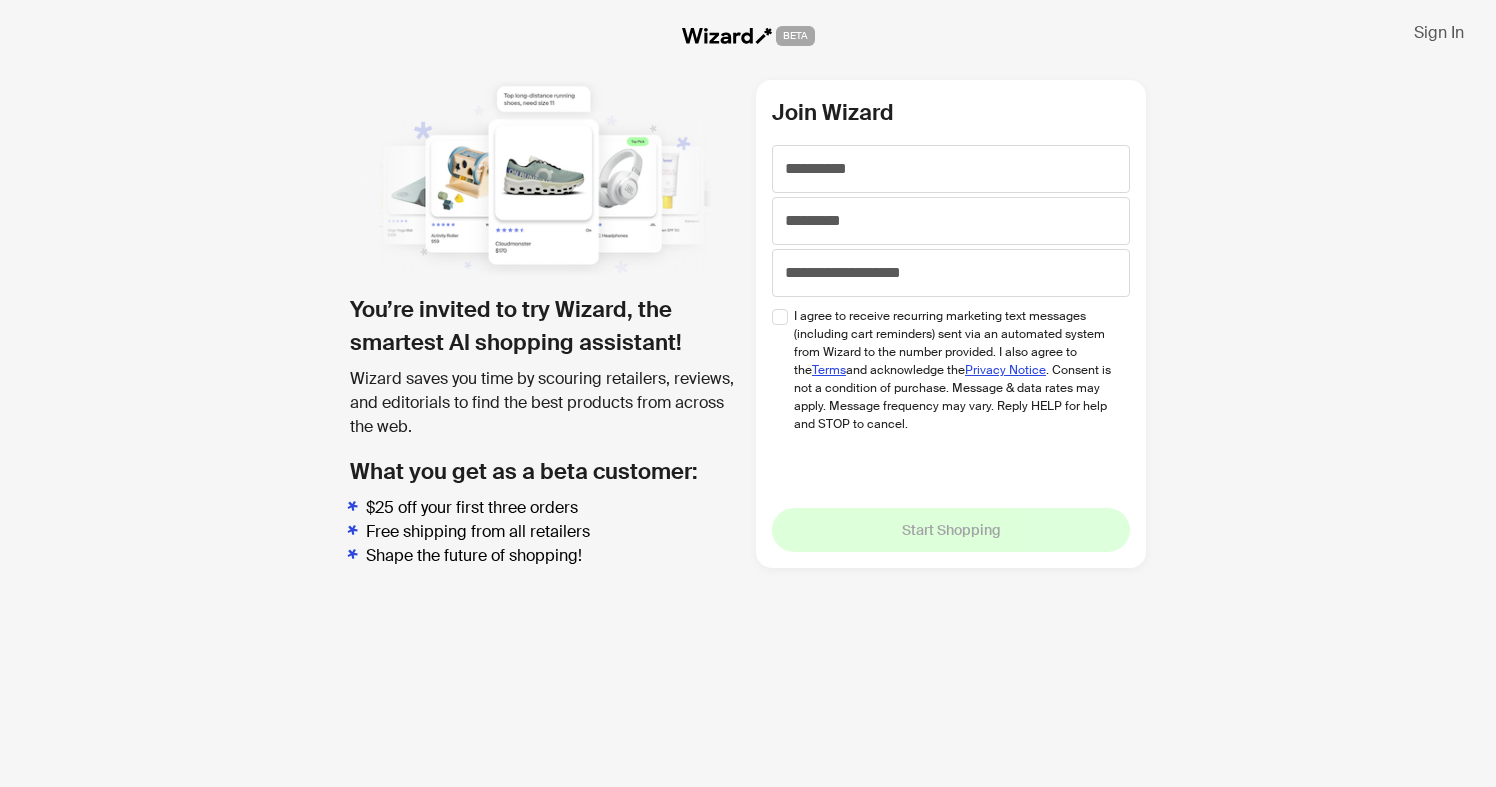 scroll, scrollTop: 0, scrollLeft: 0, axis: both 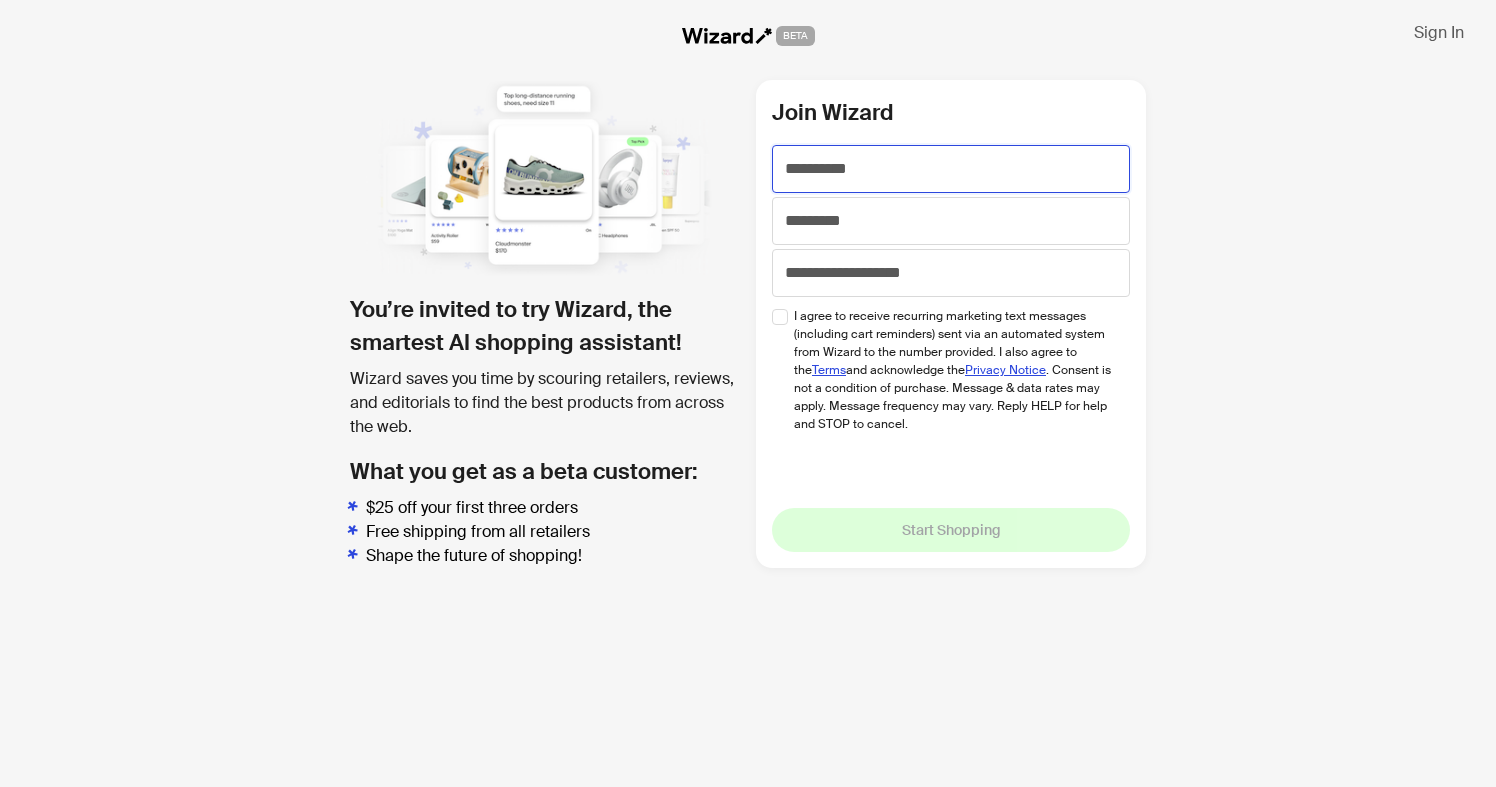 click at bounding box center (951, 169) 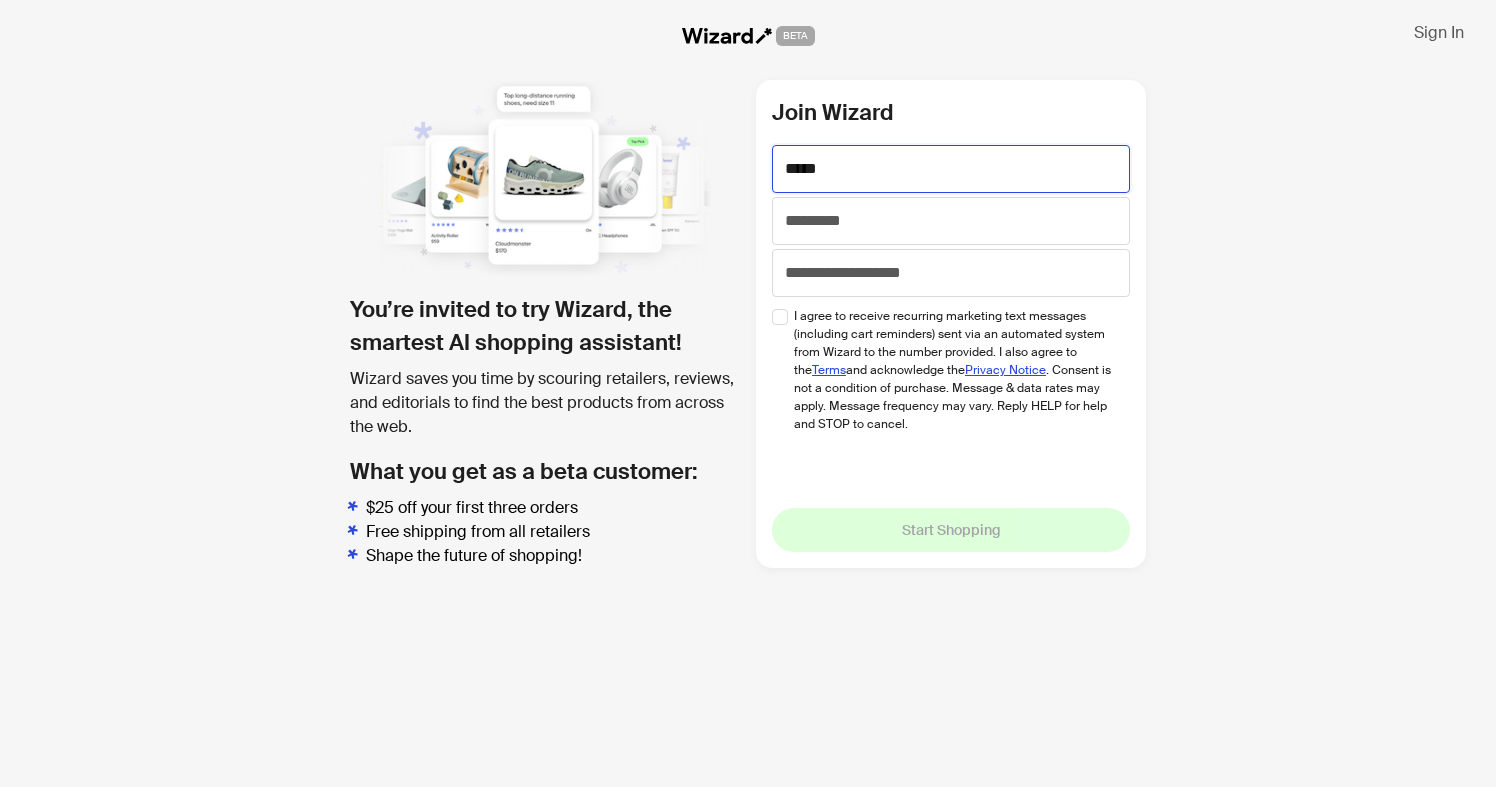 type on "*****" 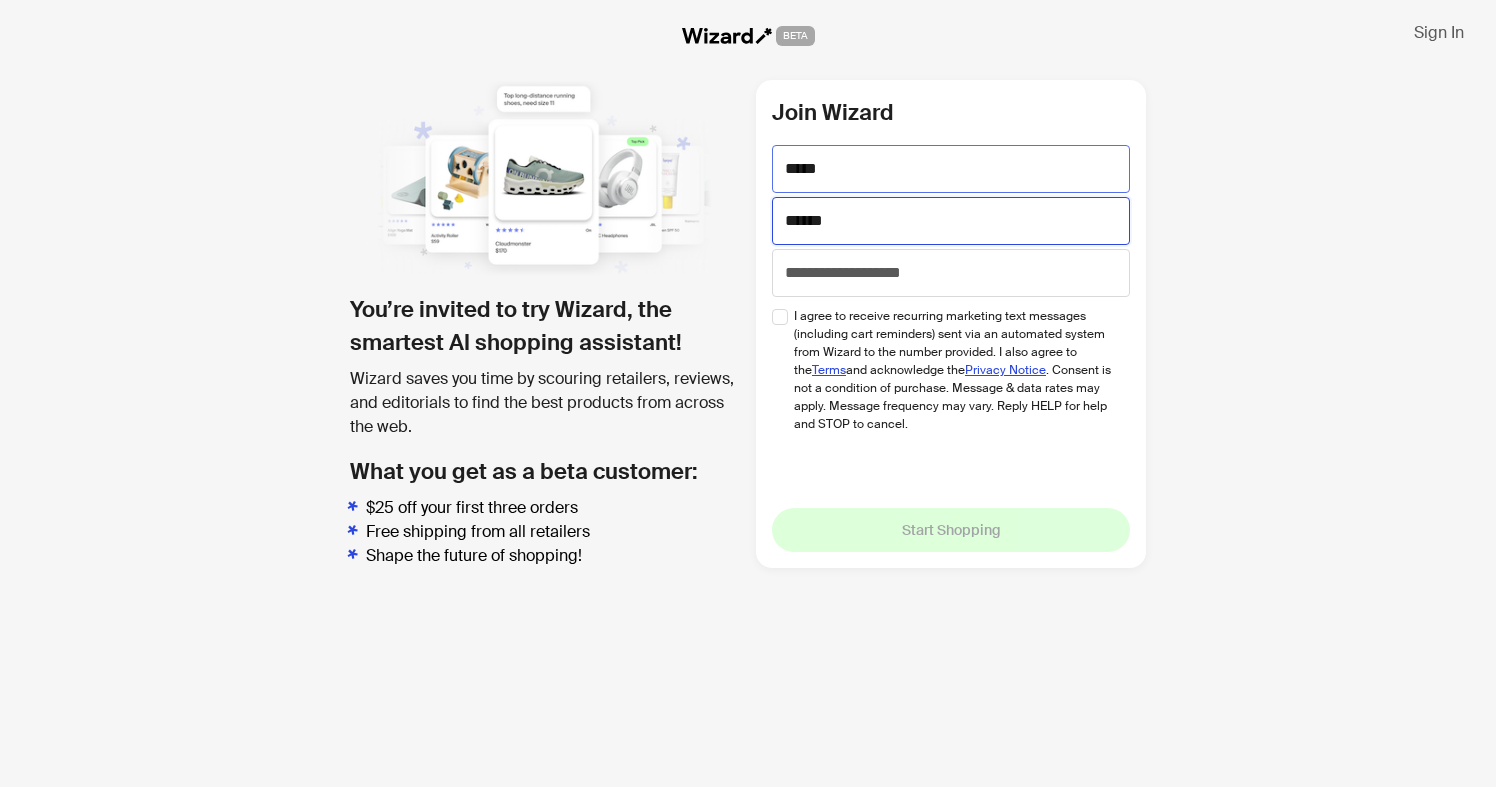 type on "******" 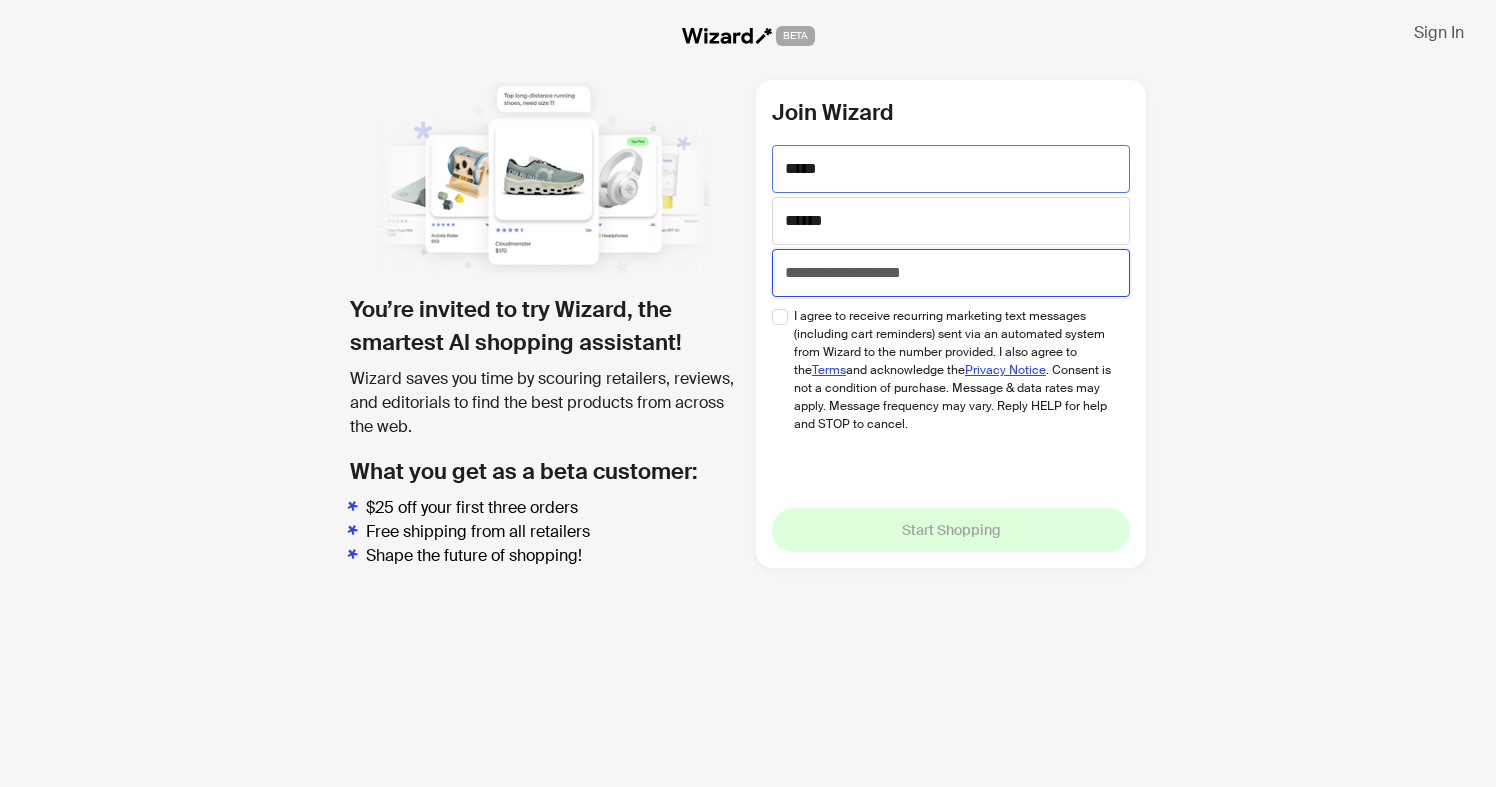 paste on "**********" 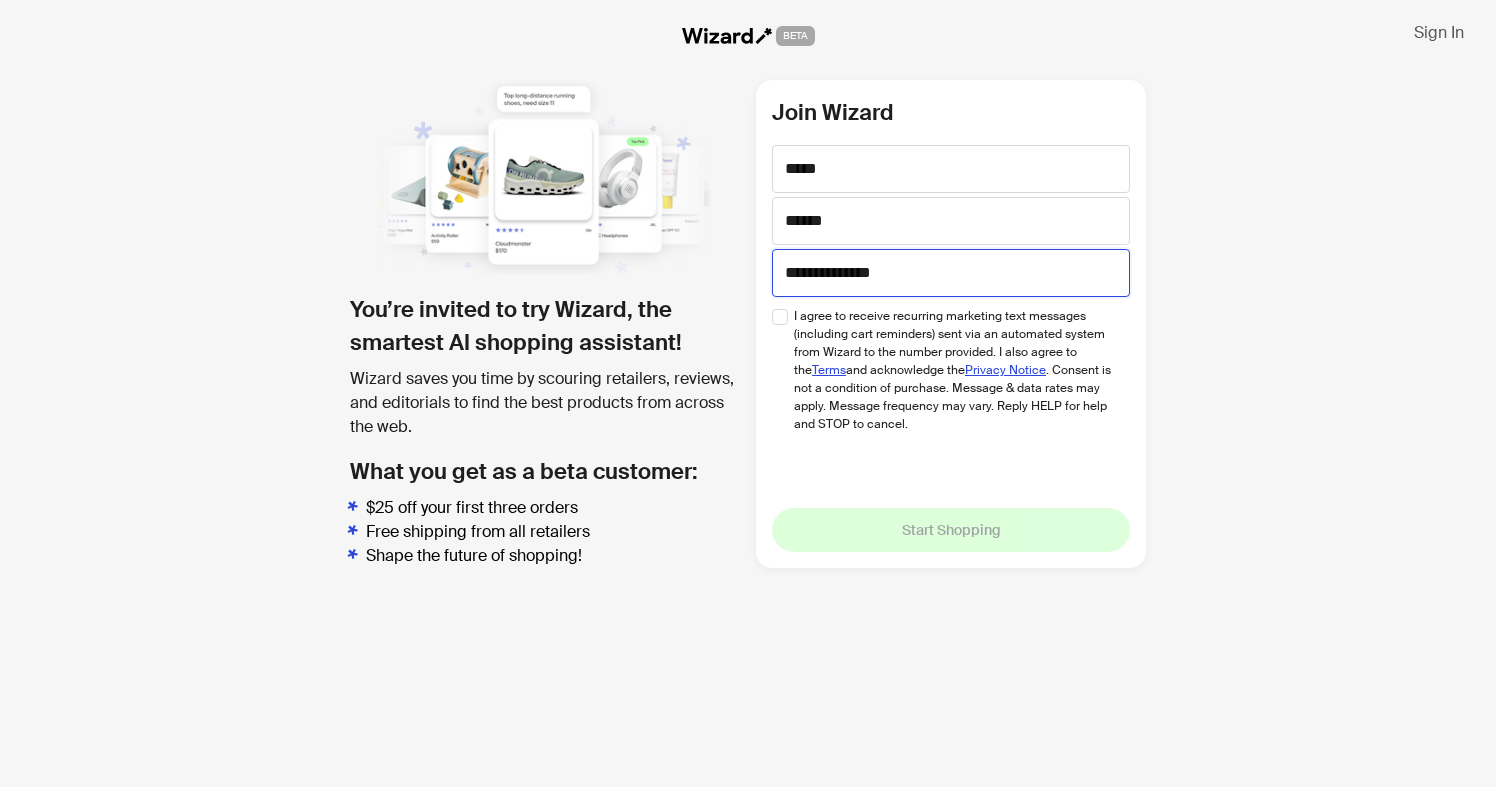 drag, startPoint x: 939, startPoint y: 269, endPoint x: 755, endPoint y: 264, distance: 184.06792 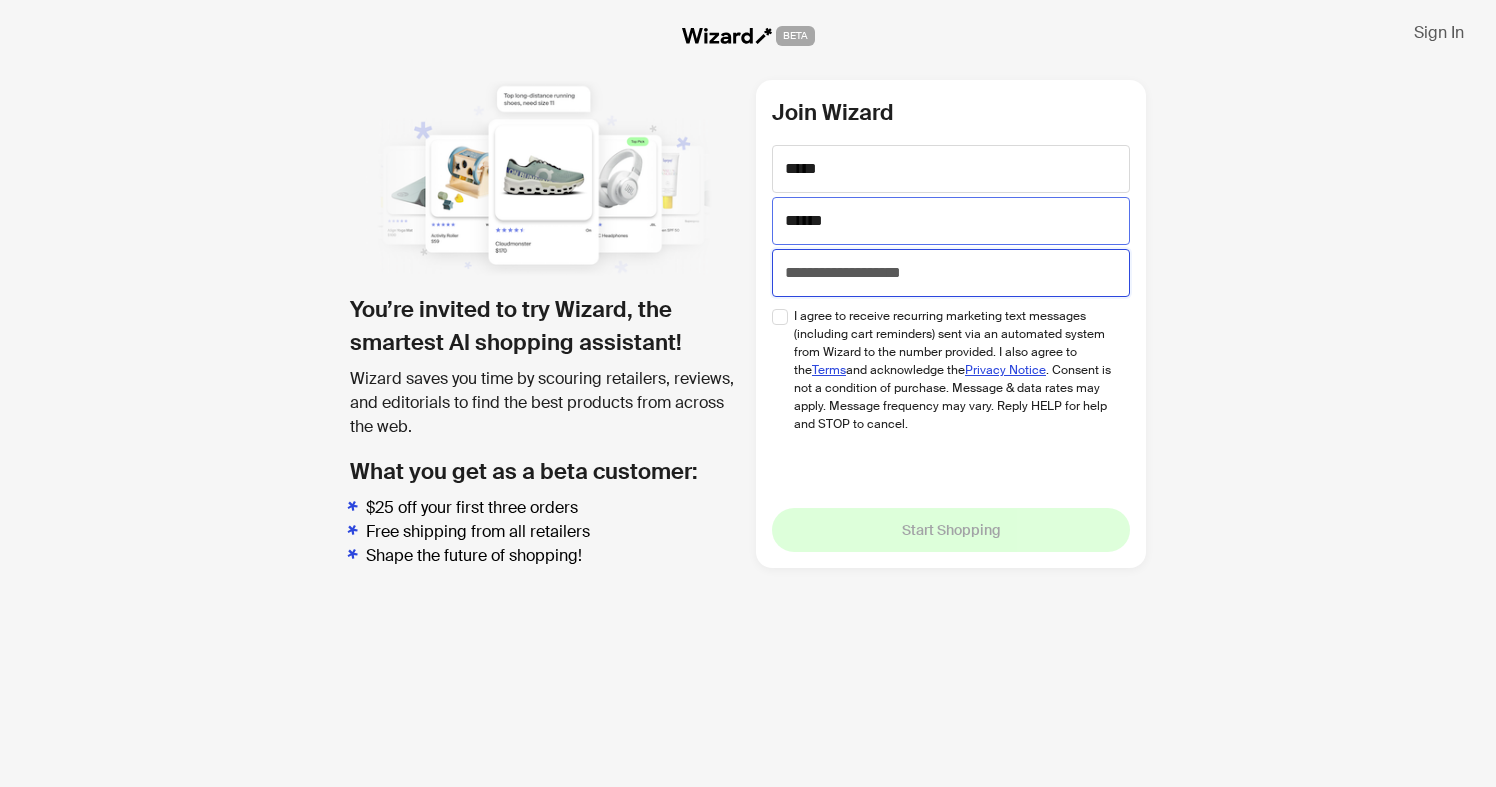paste on "**********" 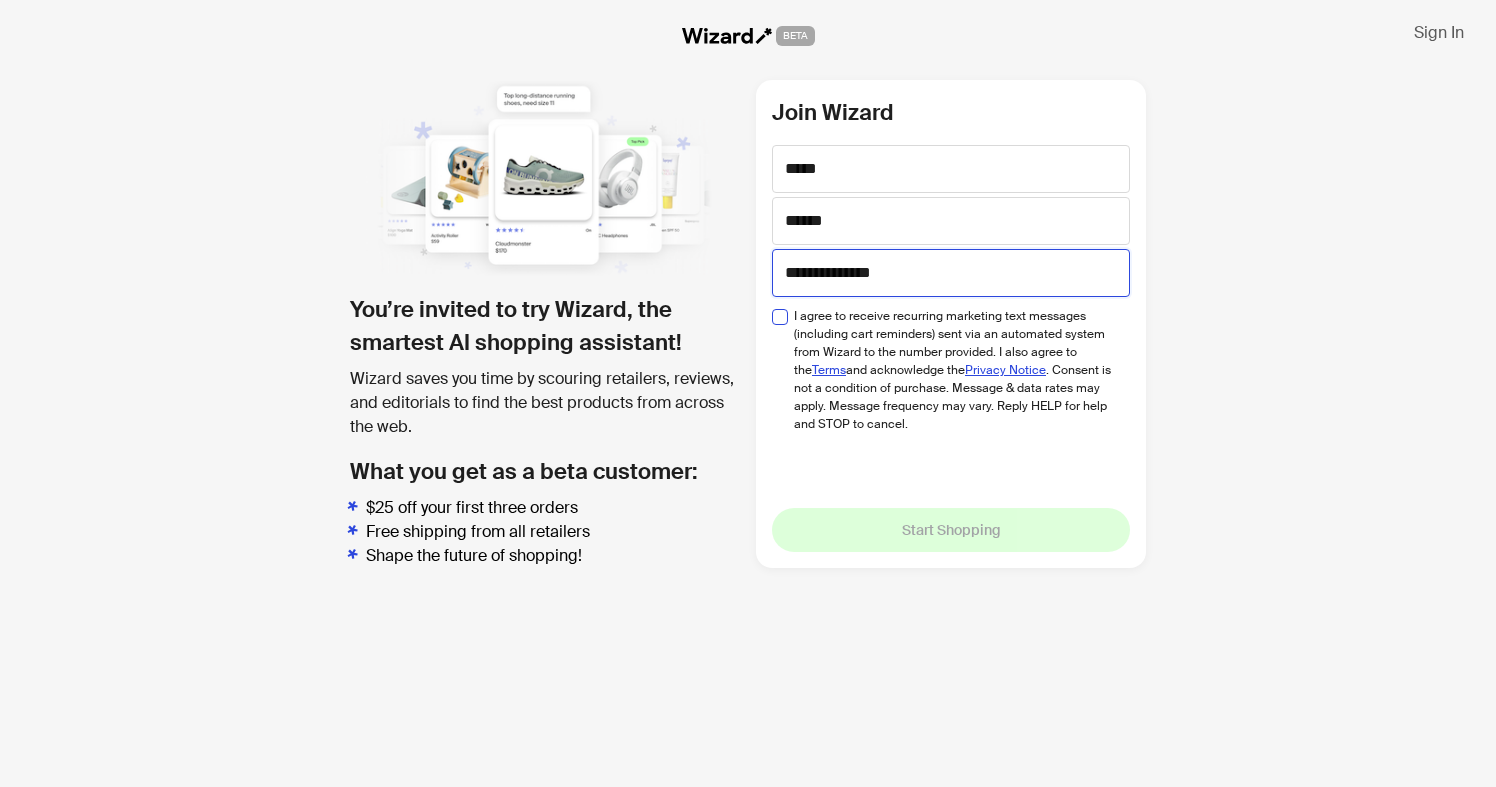 type on "**********" 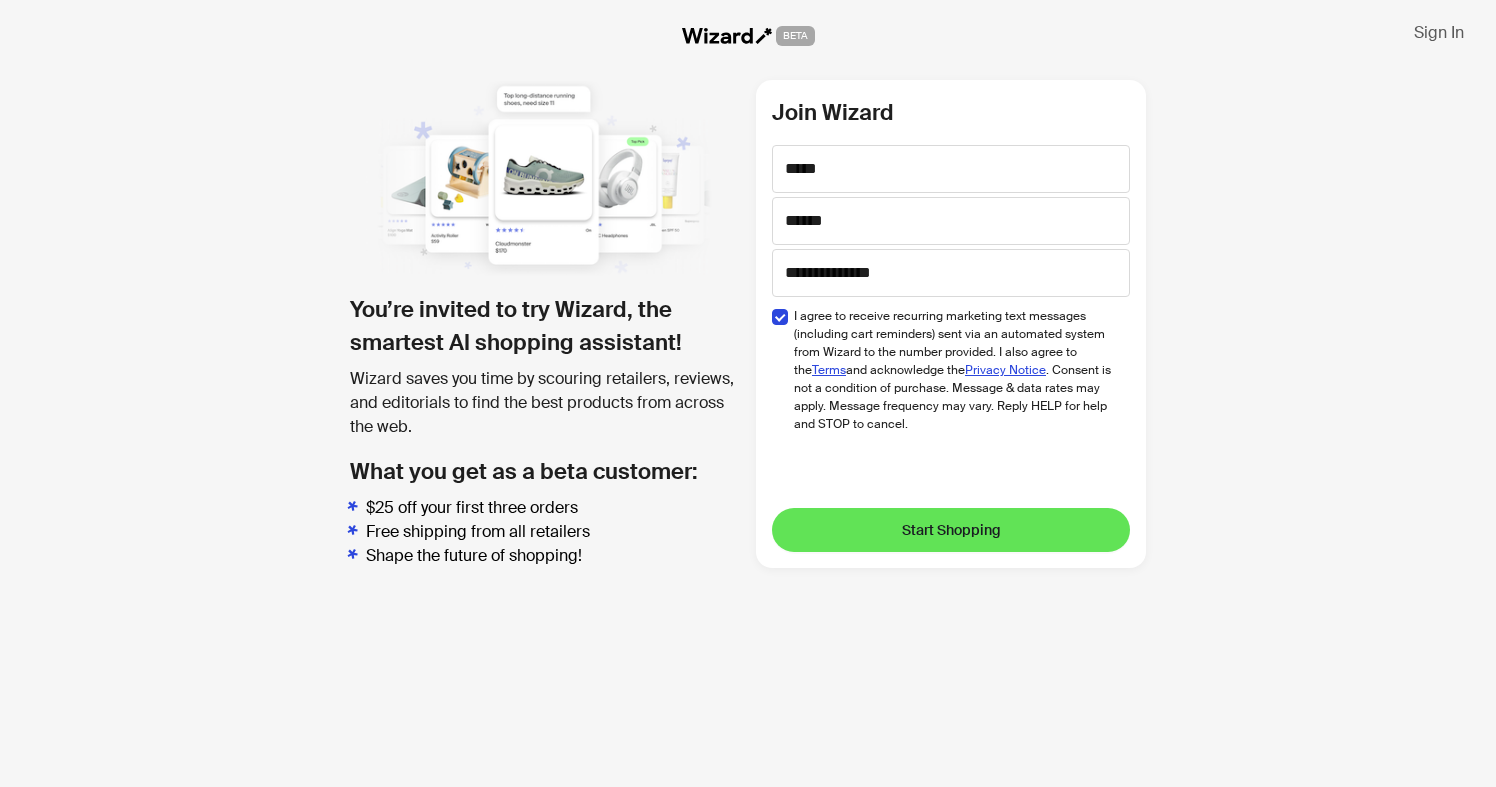 click on "Start Shopping" at bounding box center [951, 530] 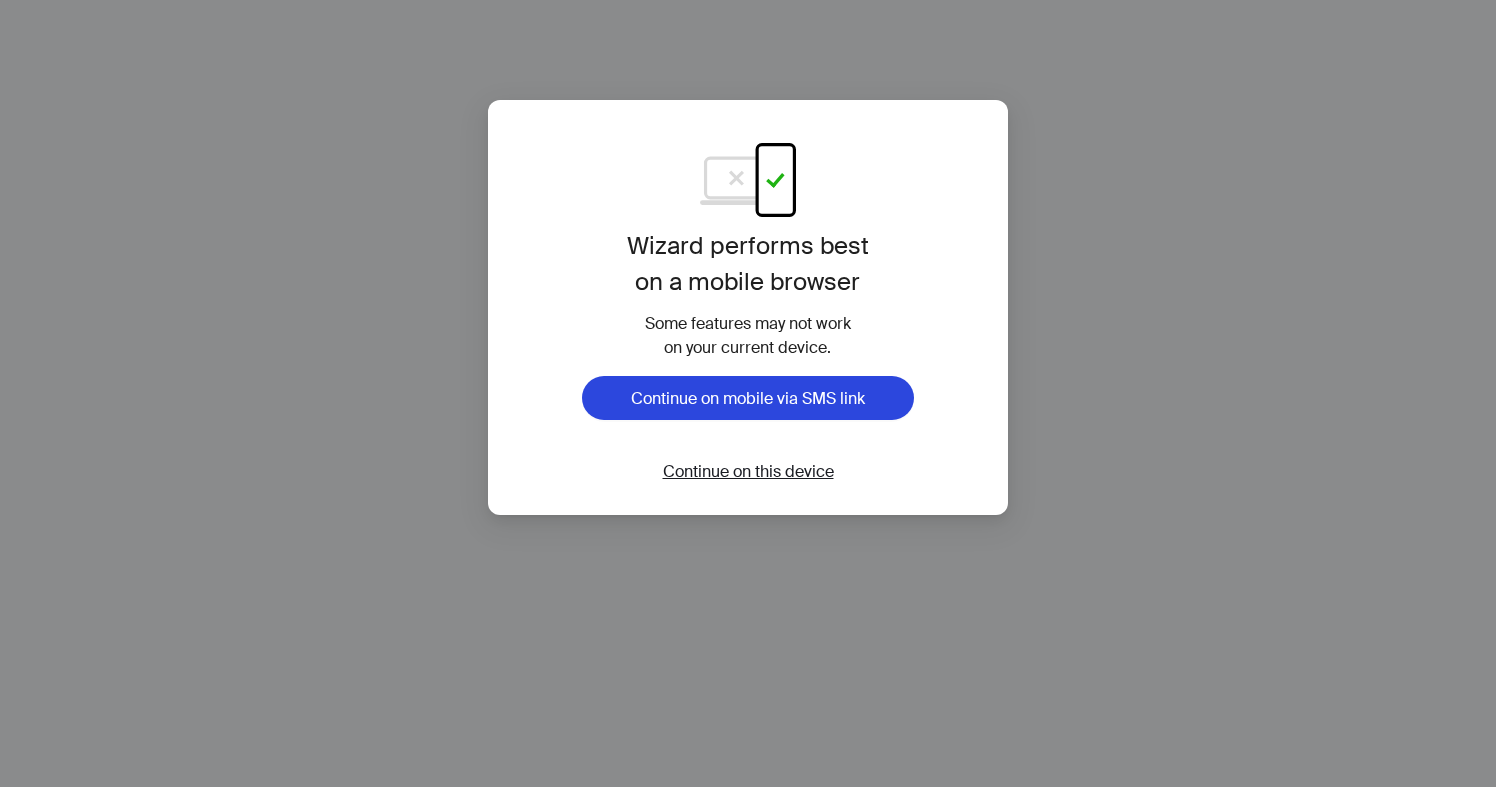scroll, scrollTop: 0, scrollLeft: 0, axis: both 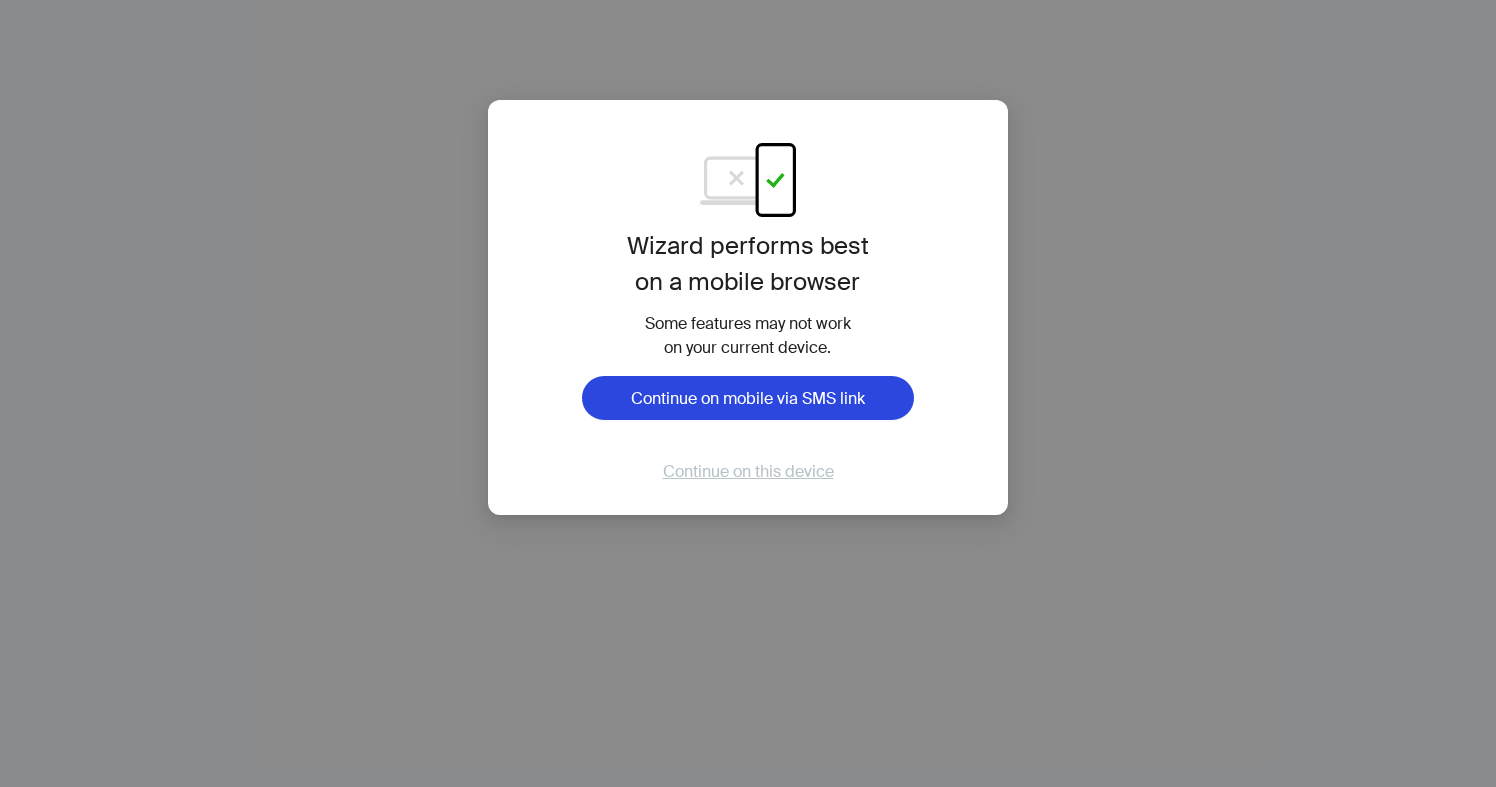 click on "Continue on this device" at bounding box center [748, 471] 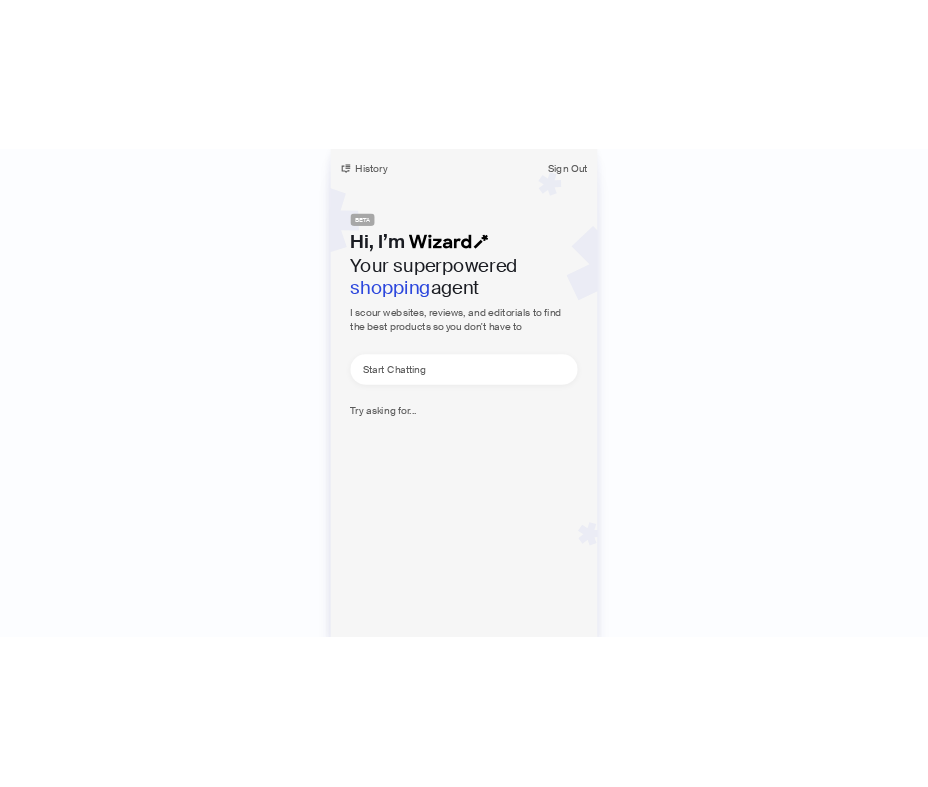 scroll, scrollTop: 0, scrollLeft: 0, axis: both 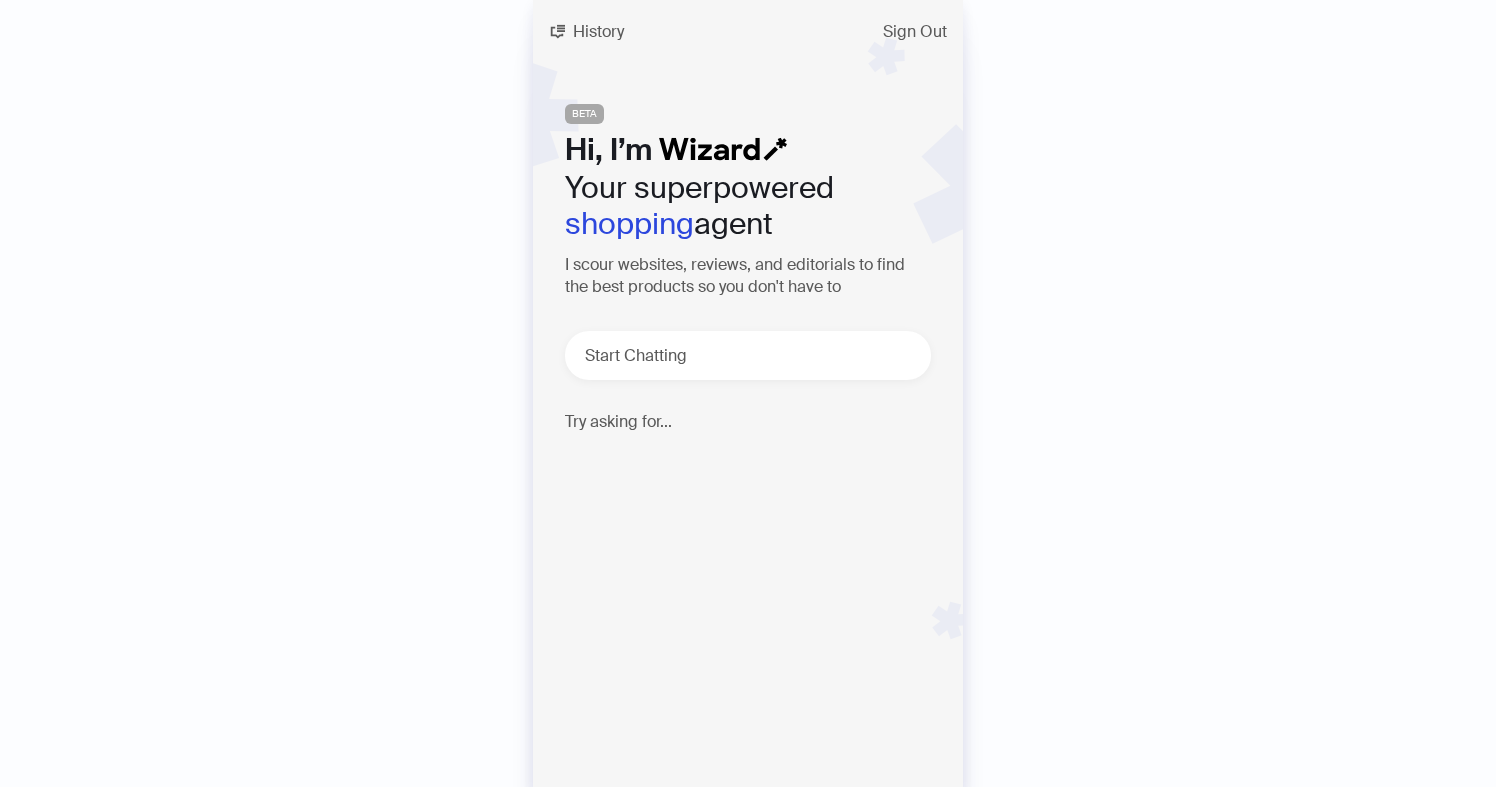 click on "🐶 Please find me a gray slow feeder dog bowl" at bounding box center (763, 477) 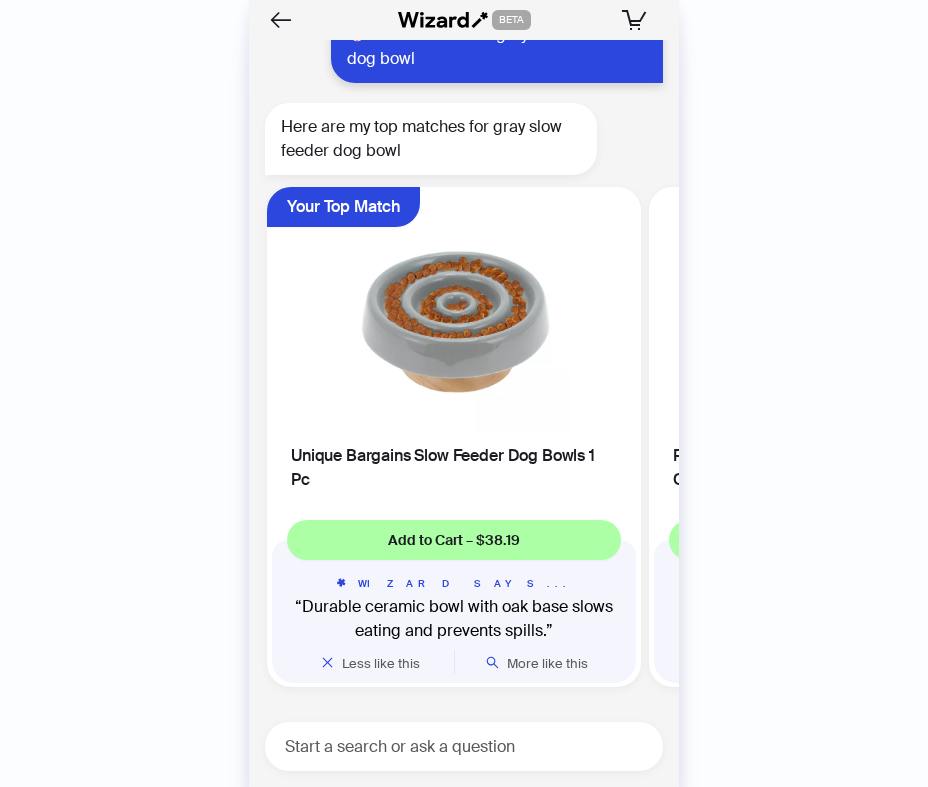 scroll, scrollTop: 62, scrollLeft: 0, axis: vertical 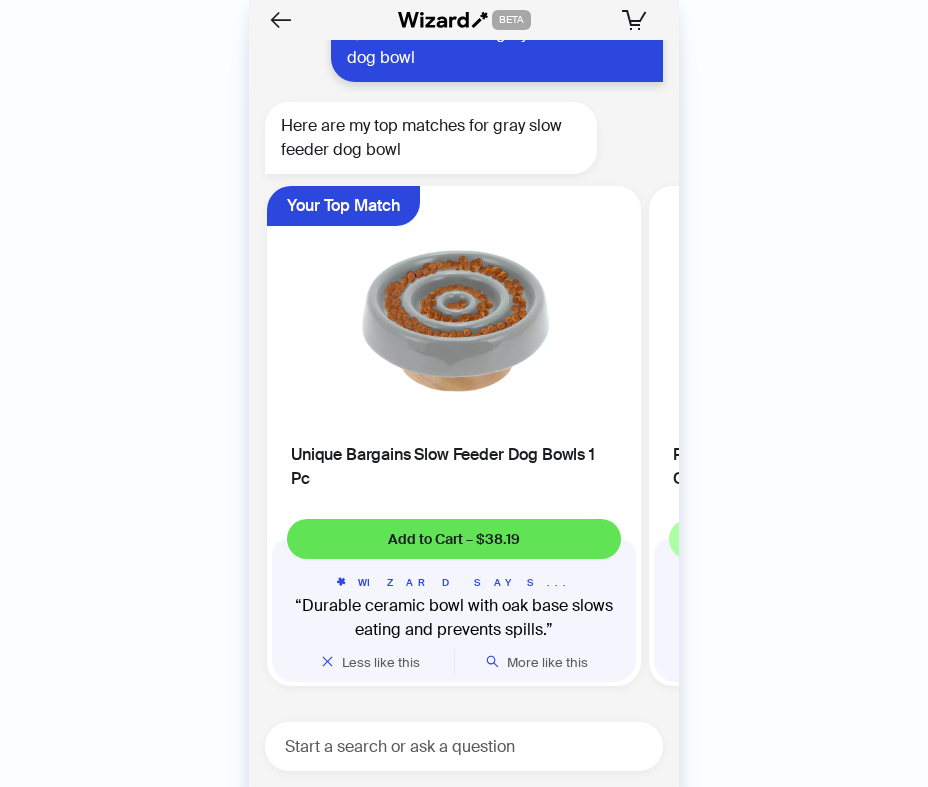 click on "Add to Cart – $38.19" at bounding box center [454, 539] 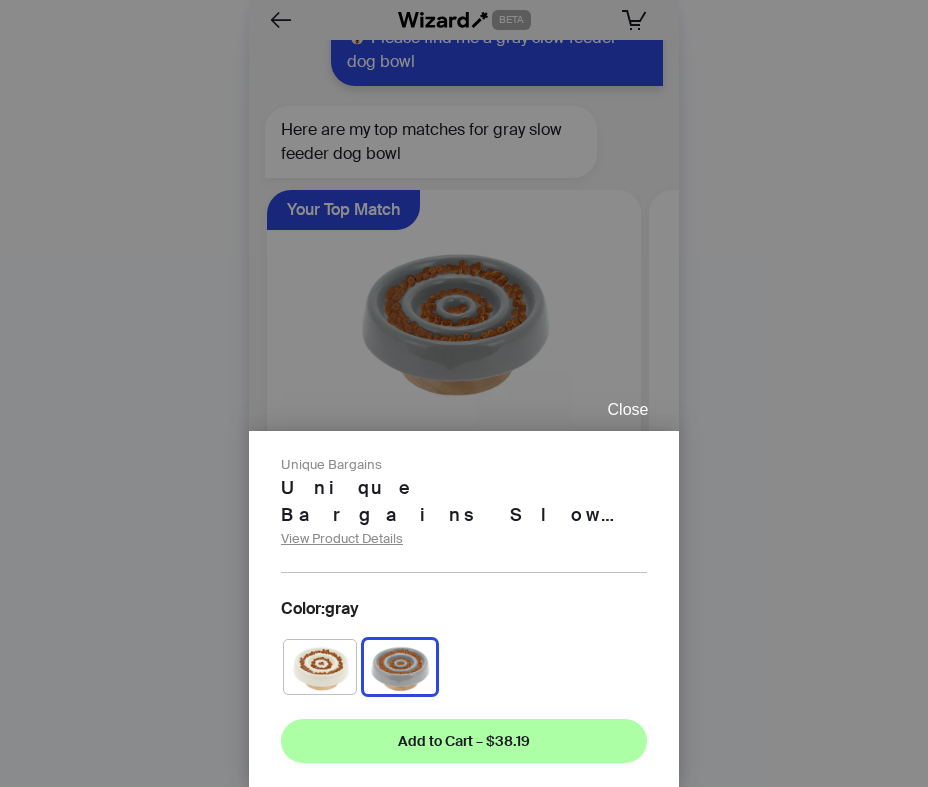 scroll, scrollTop: 58, scrollLeft: 0, axis: vertical 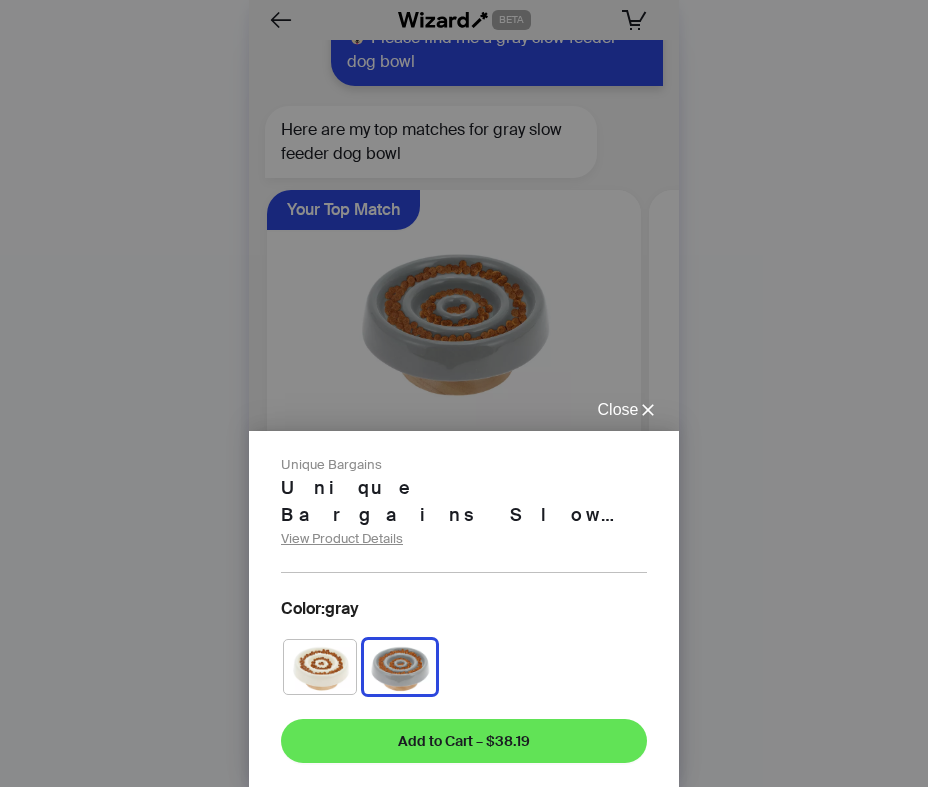 click on "Add to Cart – $38.19" at bounding box center [464, 741] 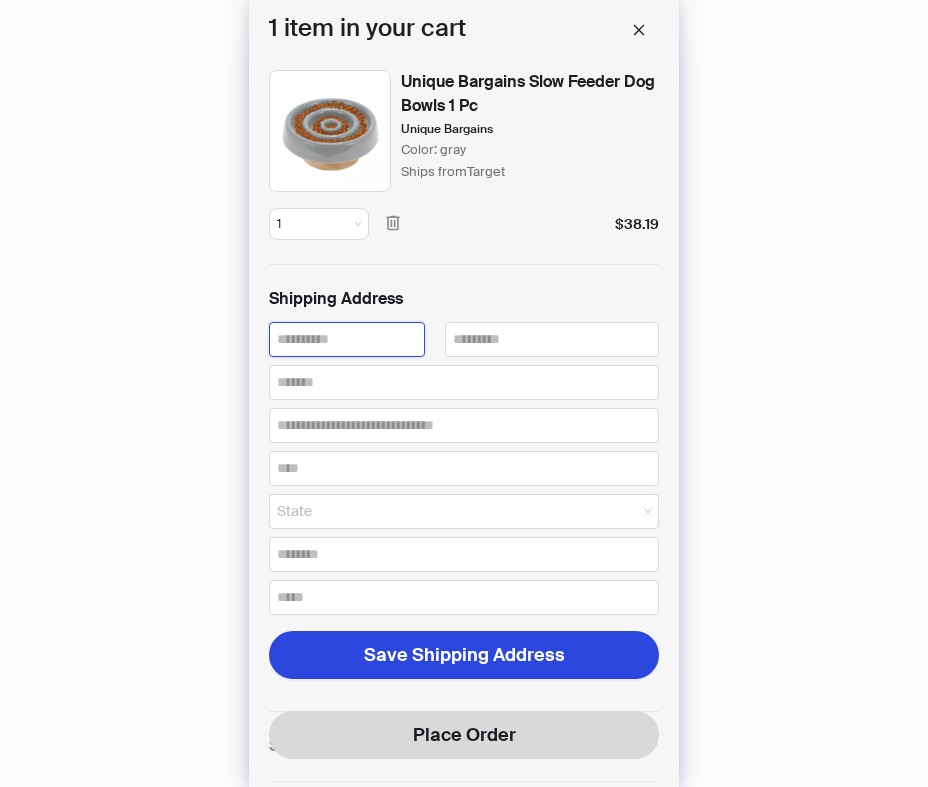 click at bounding box center (347, 339) 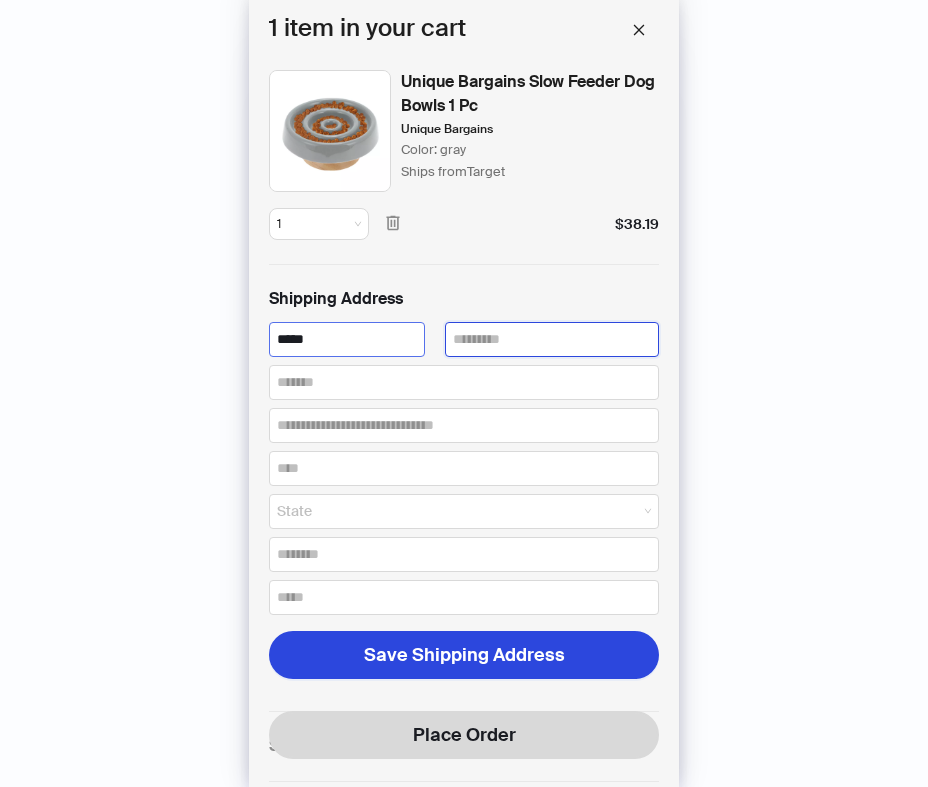 type on "******" 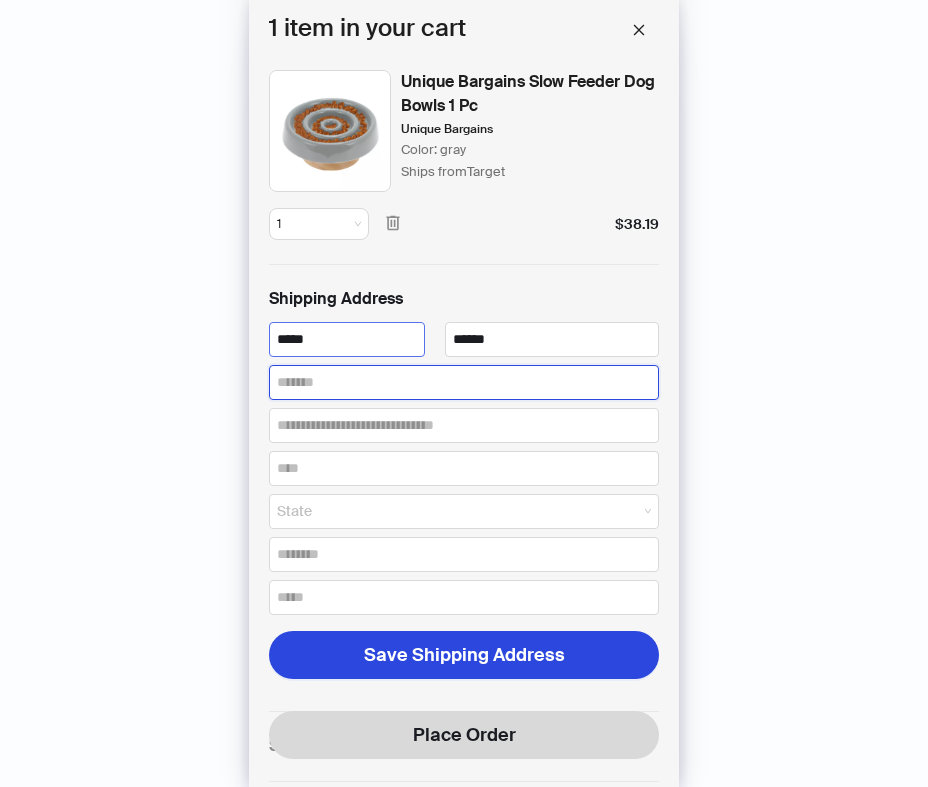 type on "**********" 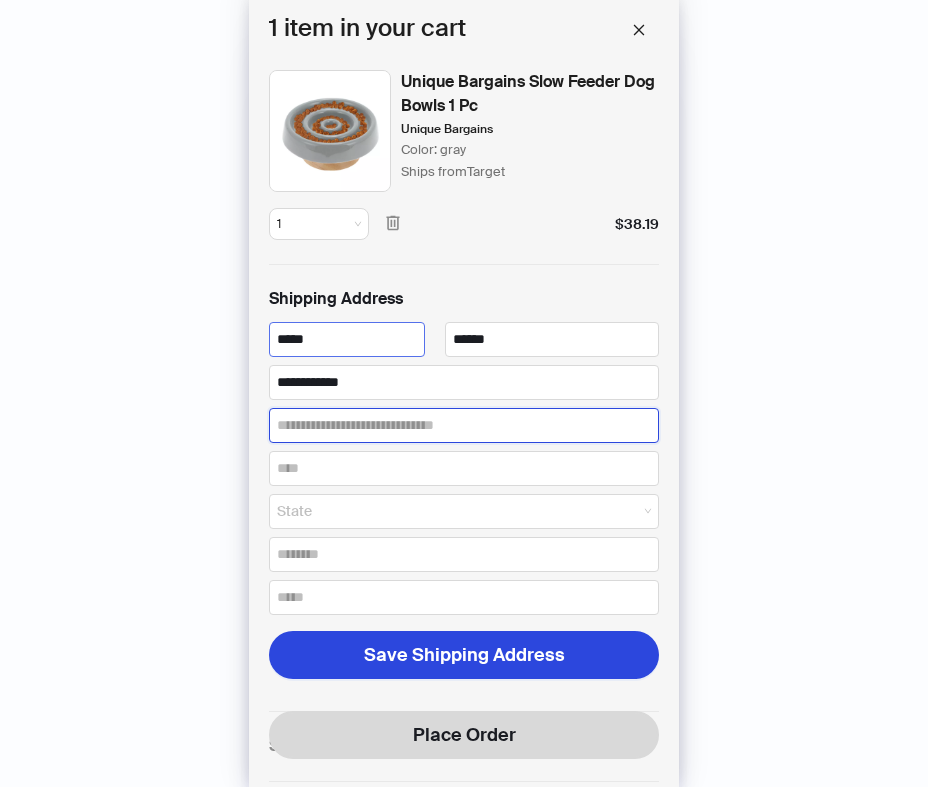 type on "***" 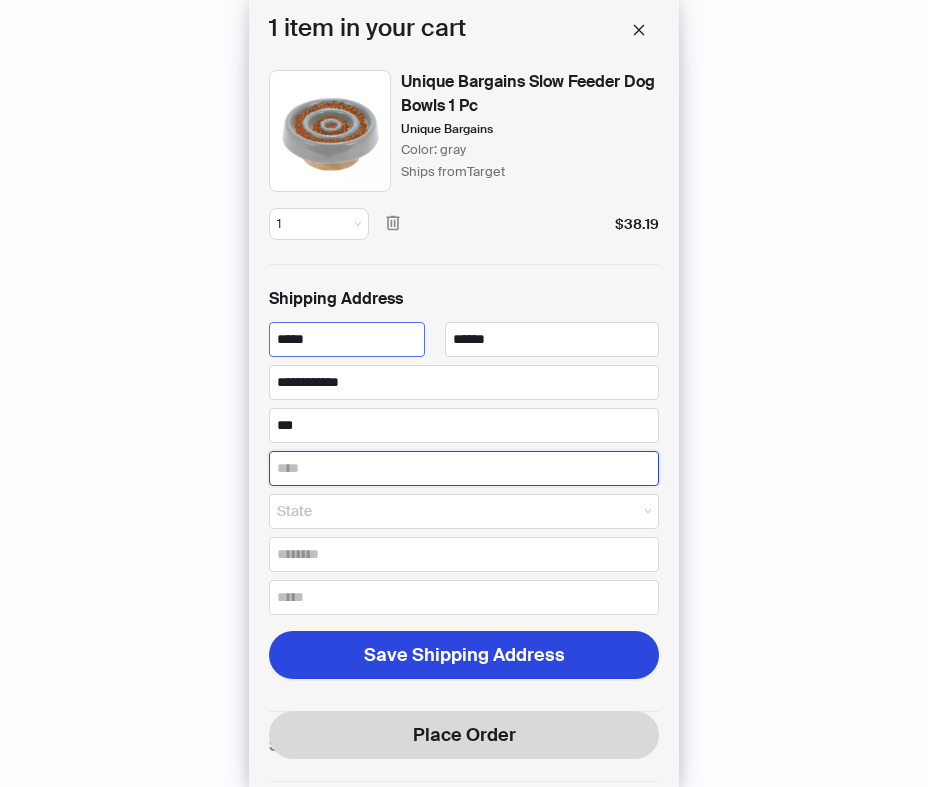 type on "********" 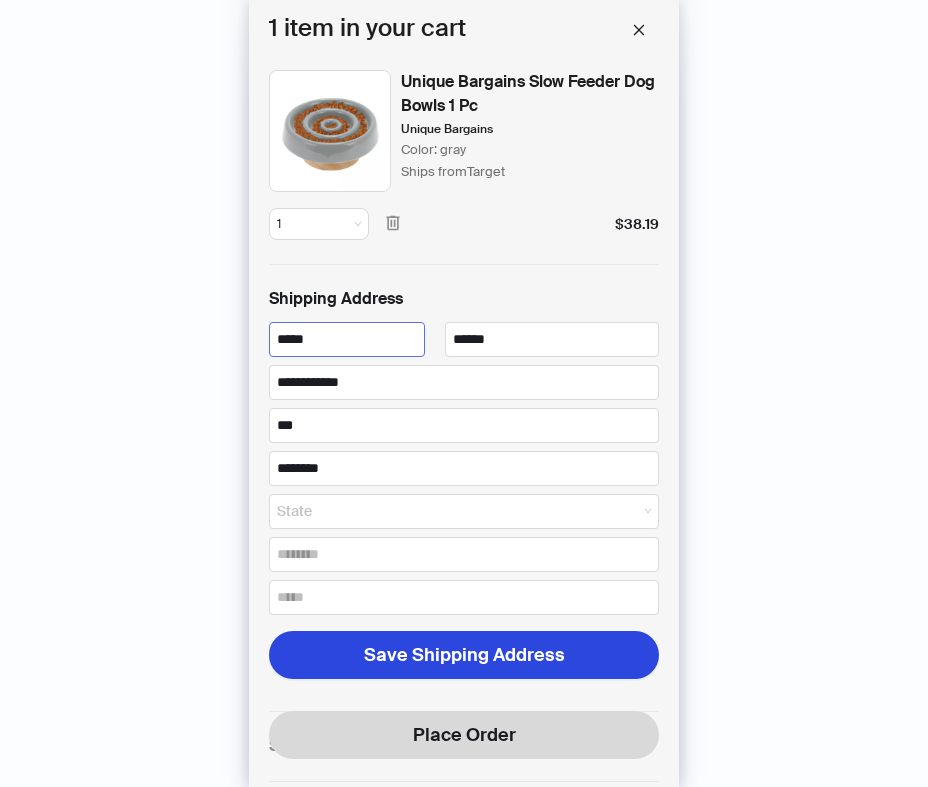 type on "**" 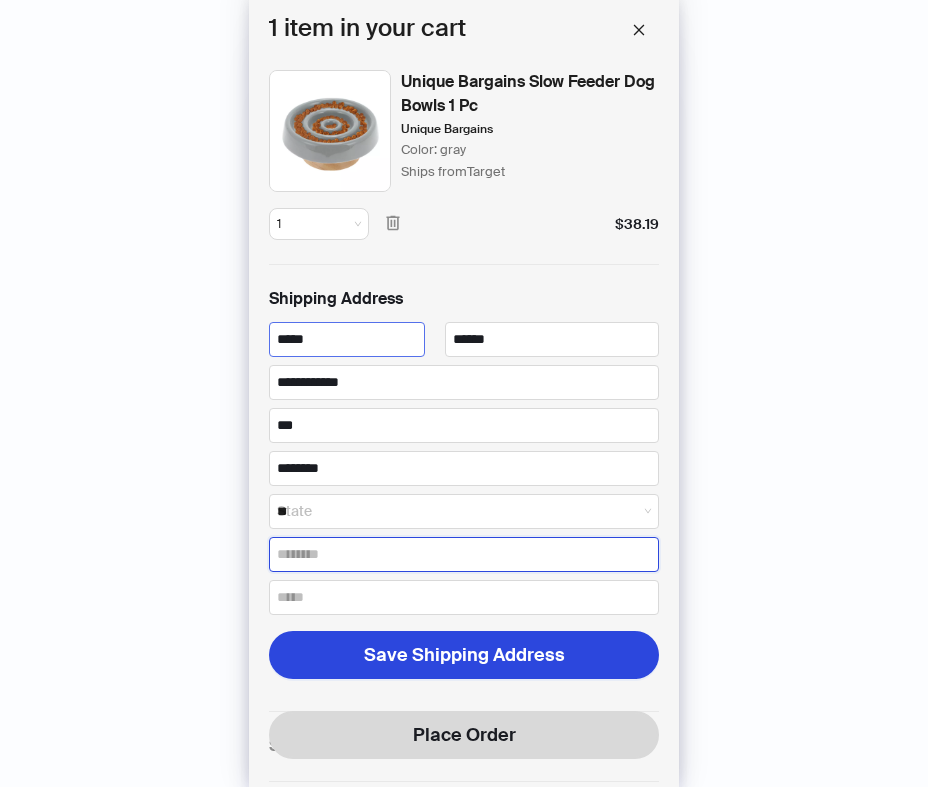 type on "*****" 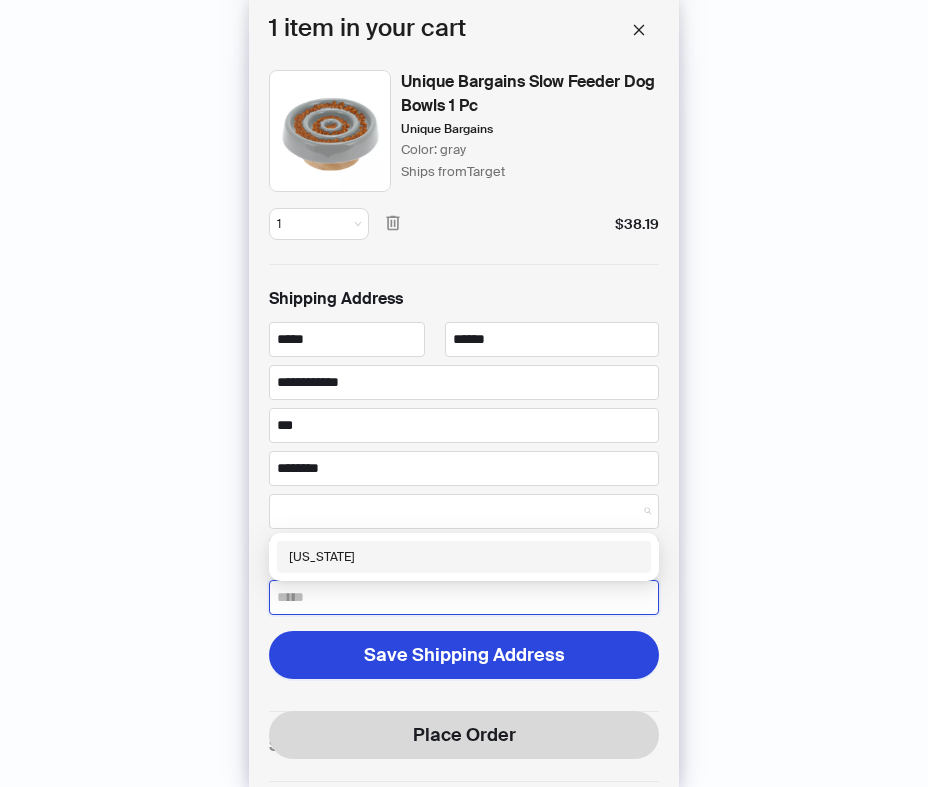 click at bounding box center [464, 597] 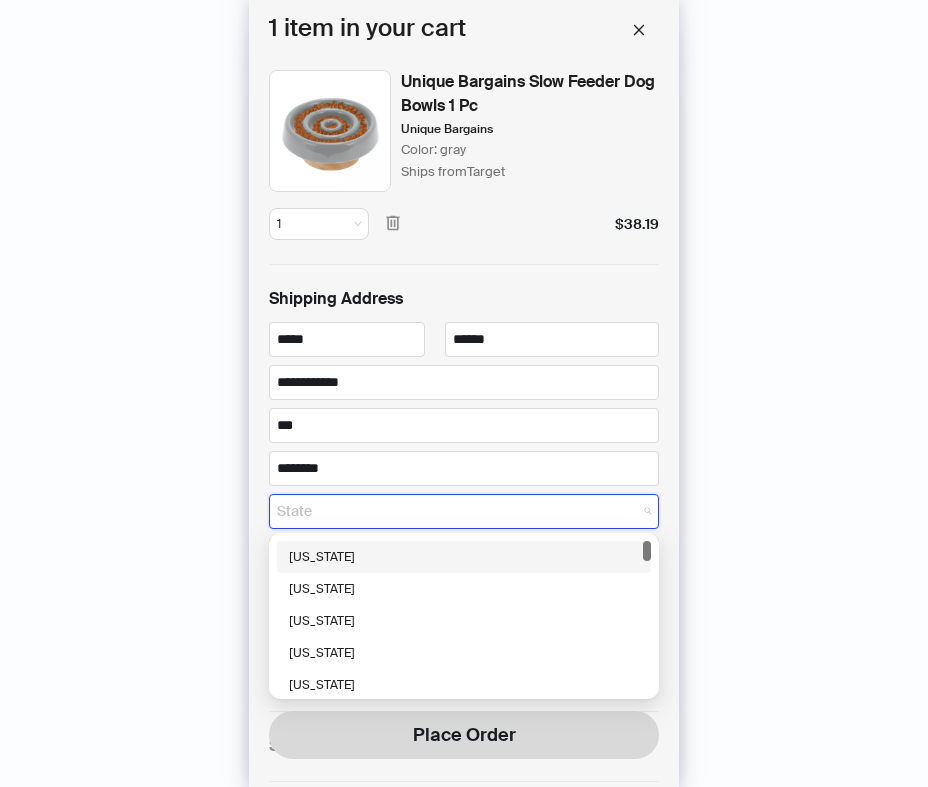 click at bounding box center (456, 512) 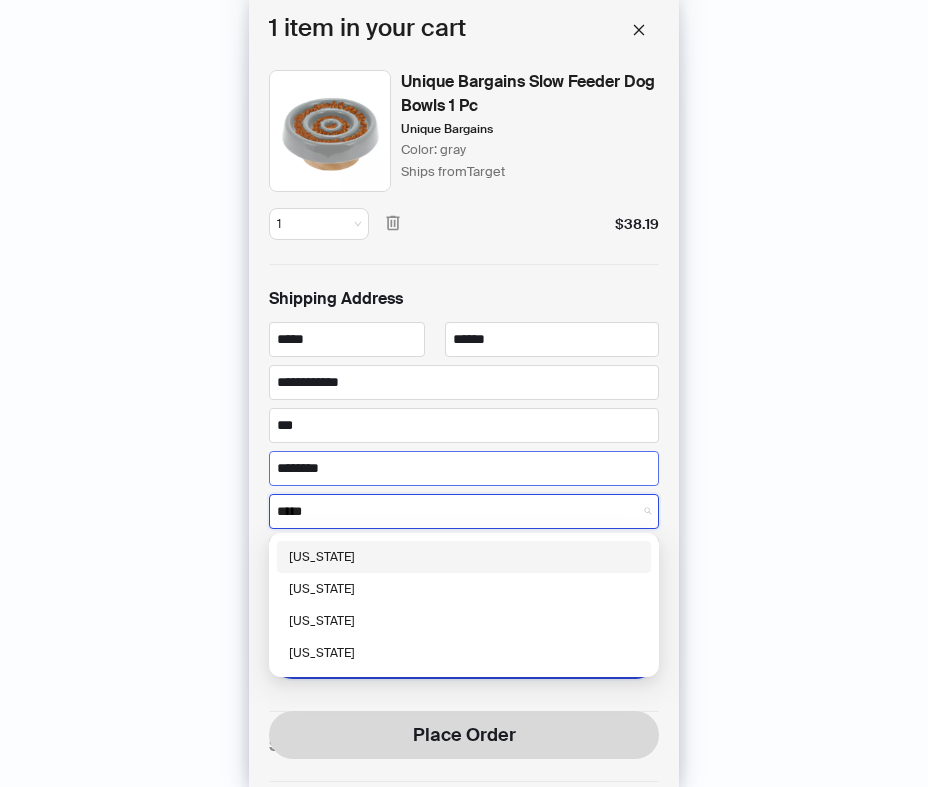 type on "******" 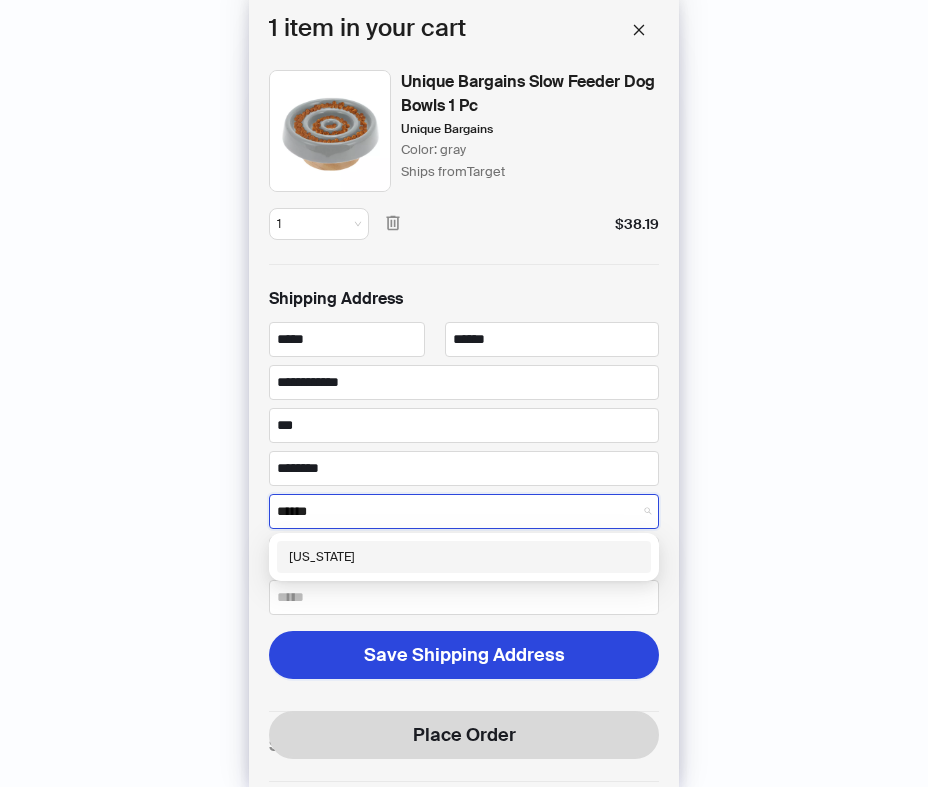 click on "[US_STATE]" at bounding box center (464, 557) 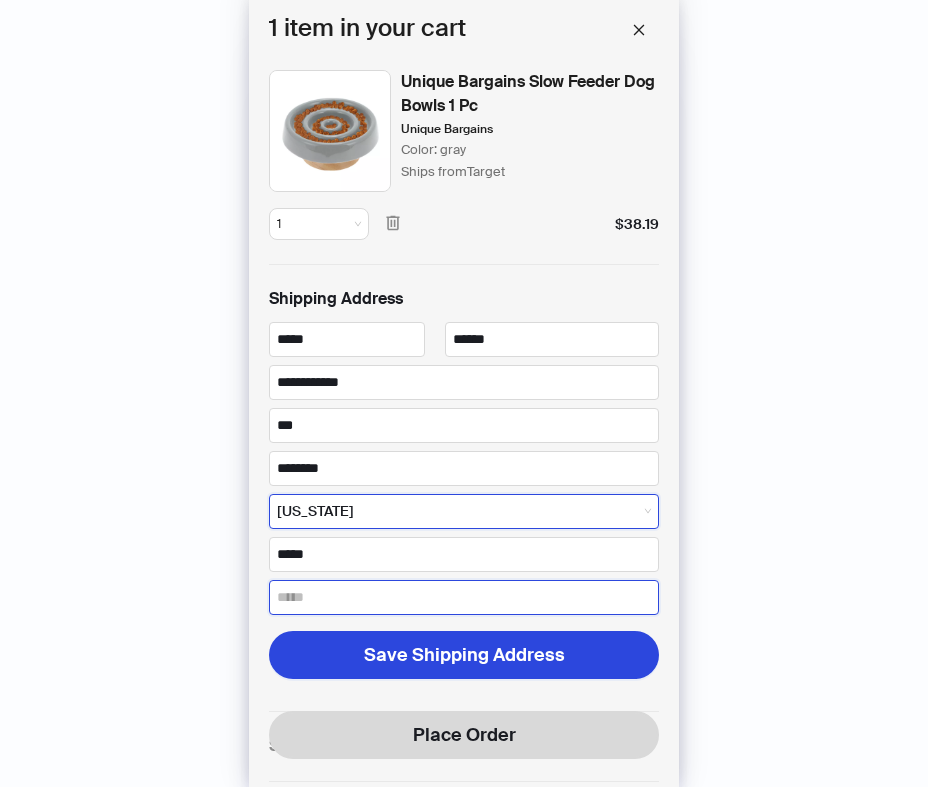 click at bounding box center [464, 597] 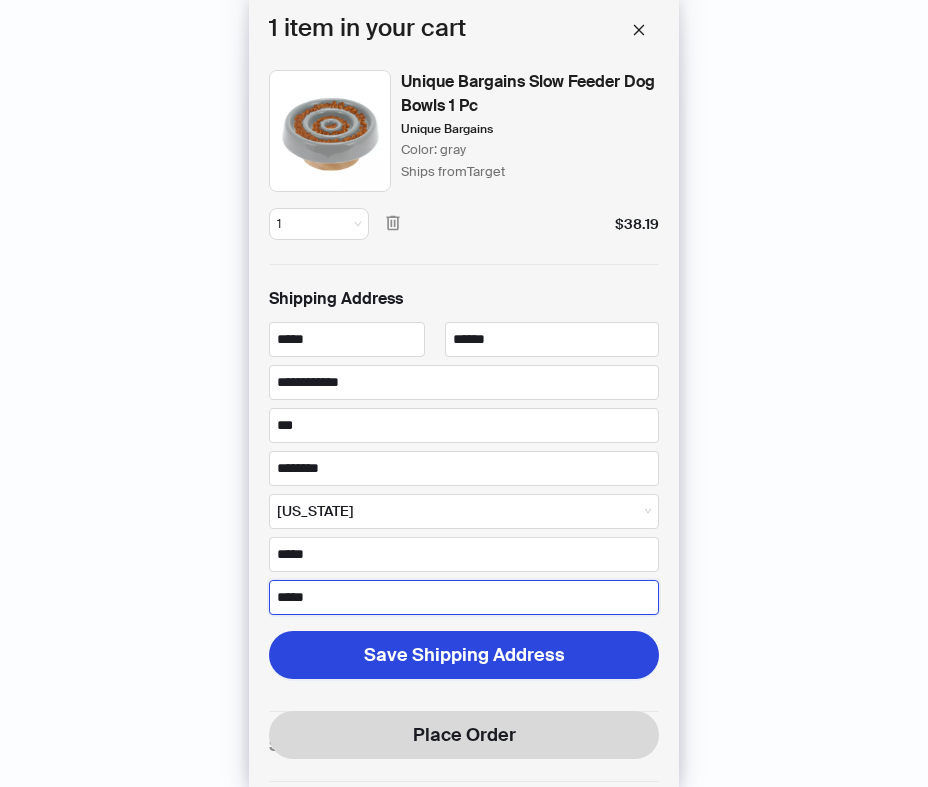 type on "**********" 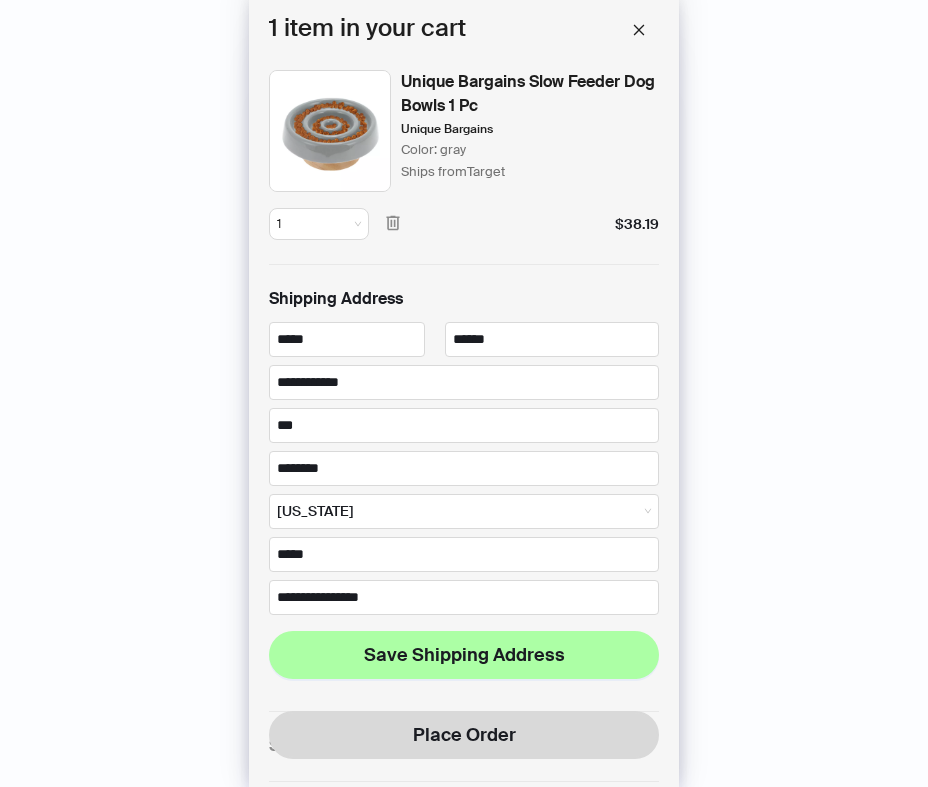 click on "Save Shipping Address" at bounding box center (464, 655) 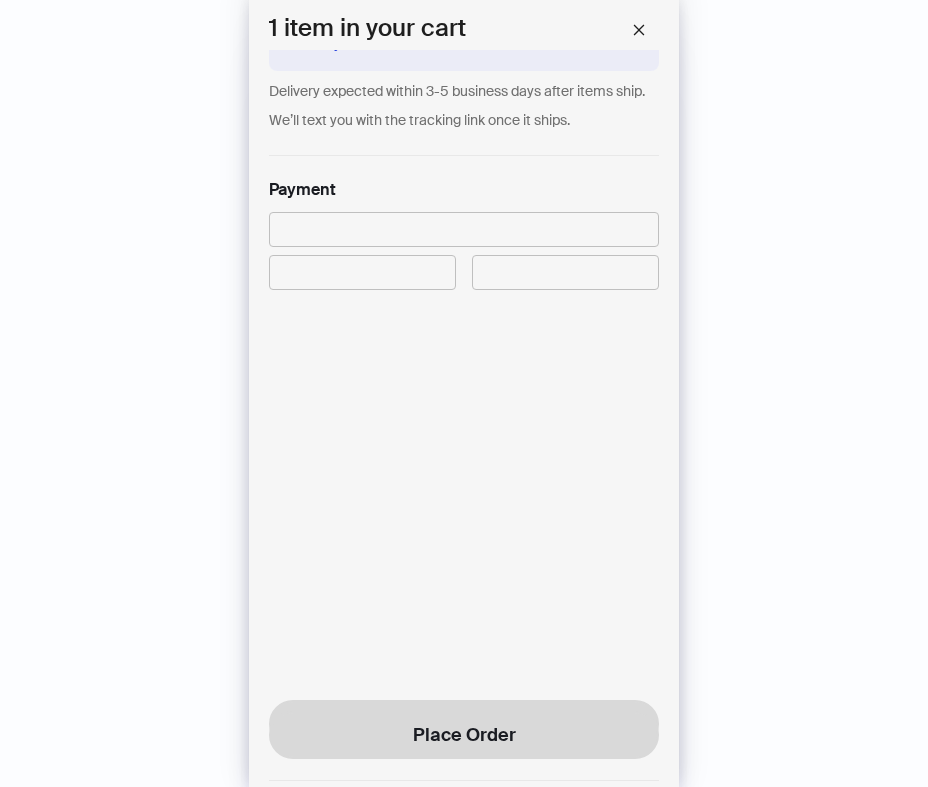 scroll, scrollTop: 503, scrollLeft: 0, axis: vertical 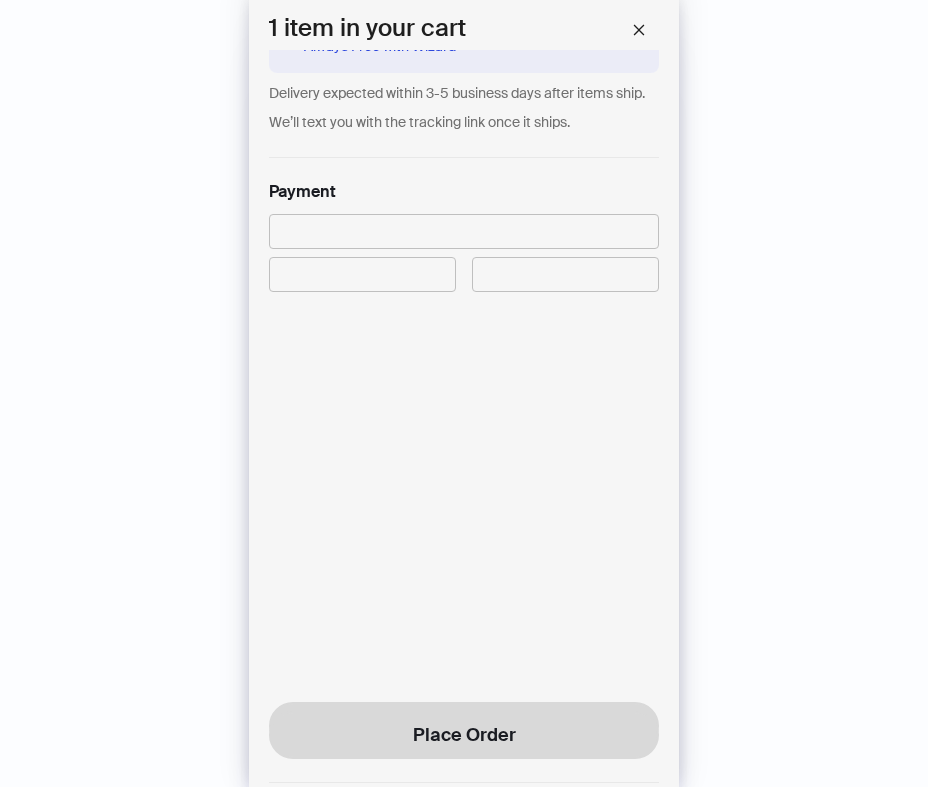 click at bounding box center (362, 274) 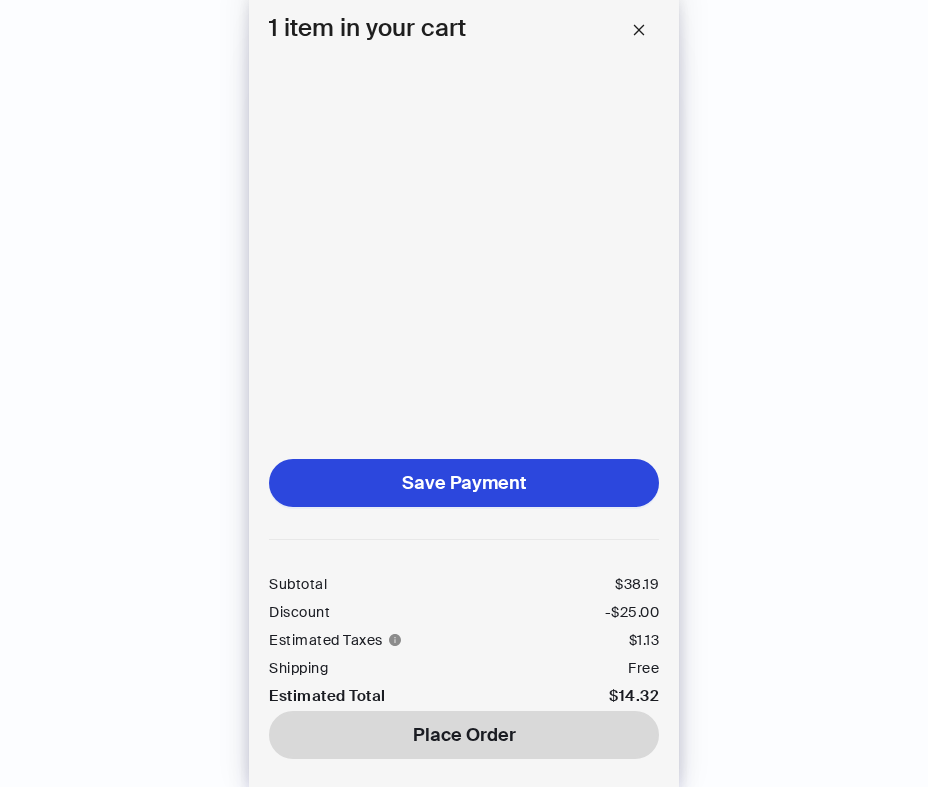scroll, scrollTop: 763, scrollLeft: 0, axis: vertical 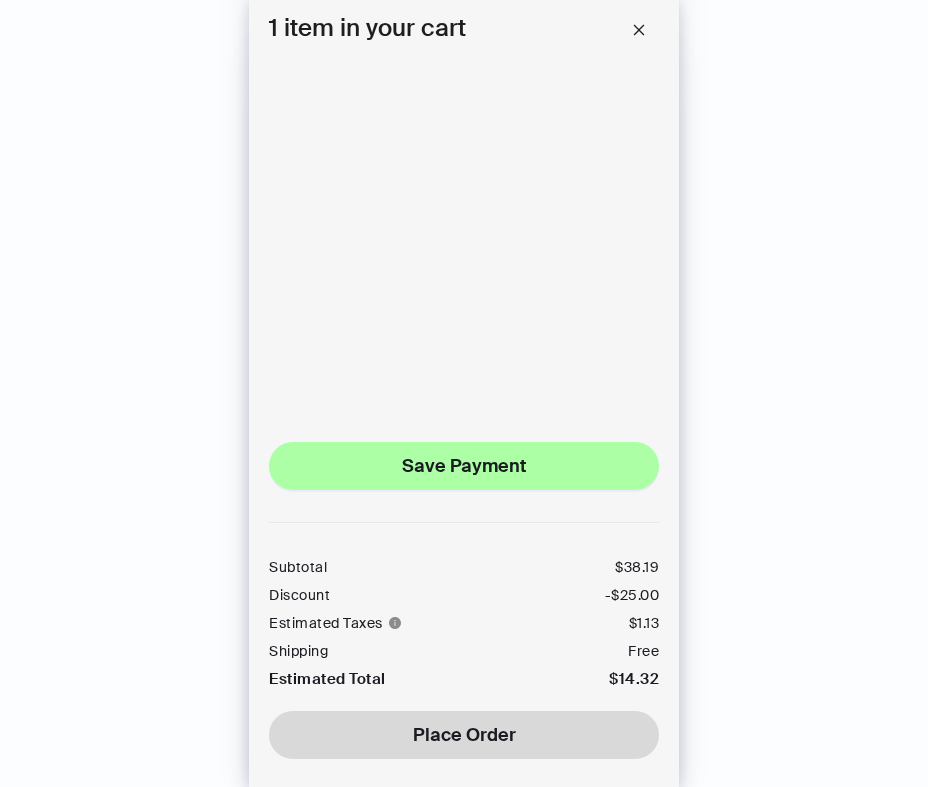 click on "Save Payment" at bounding box center (464, 466) 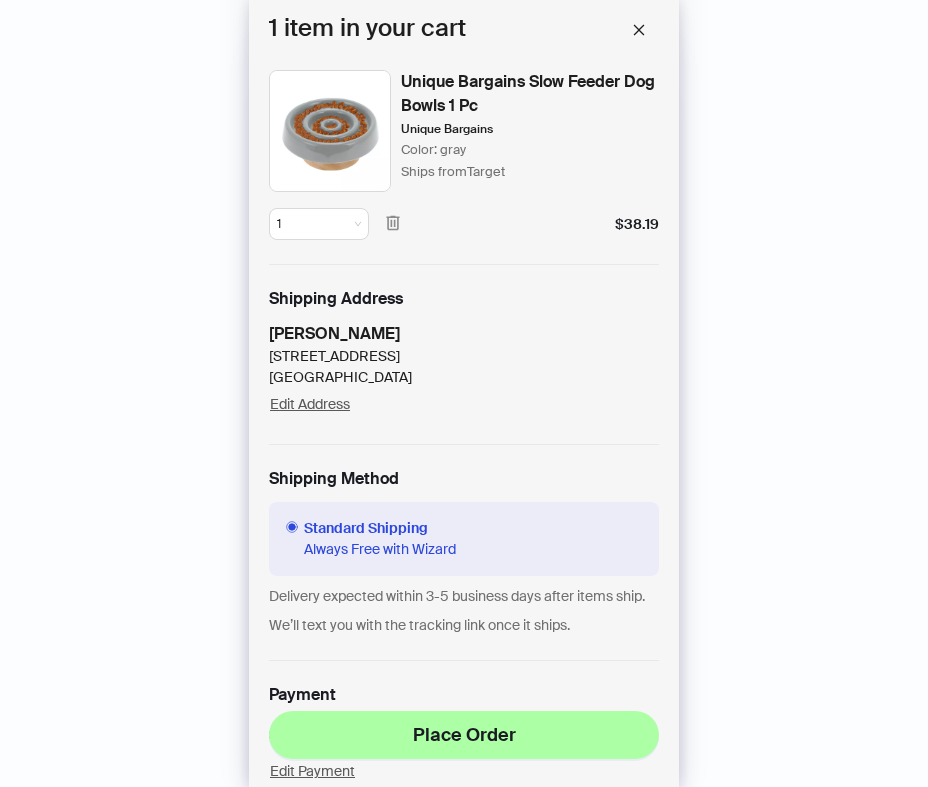 scroll, scrollTop: 290, scrollLeft: 0, axis: vertical 